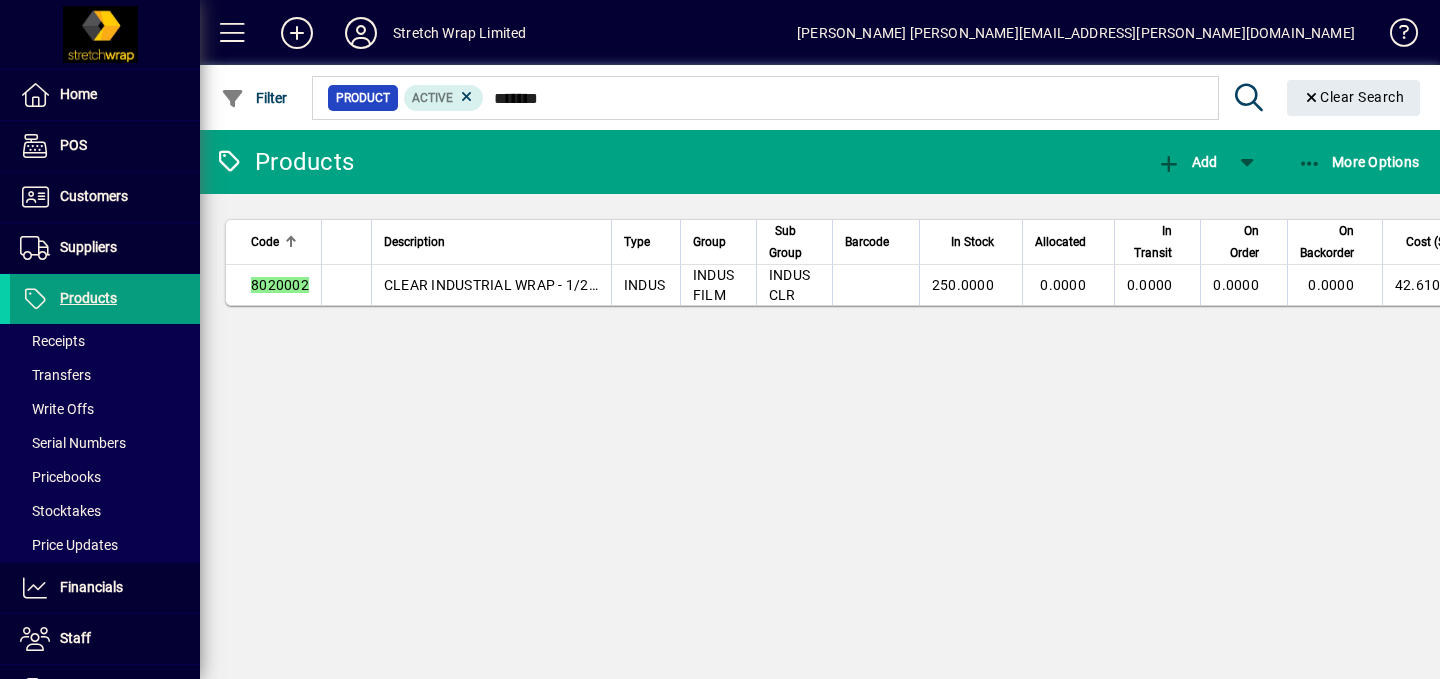 scroll, scrollTop: 0, scrollLeft: 0, axis: both 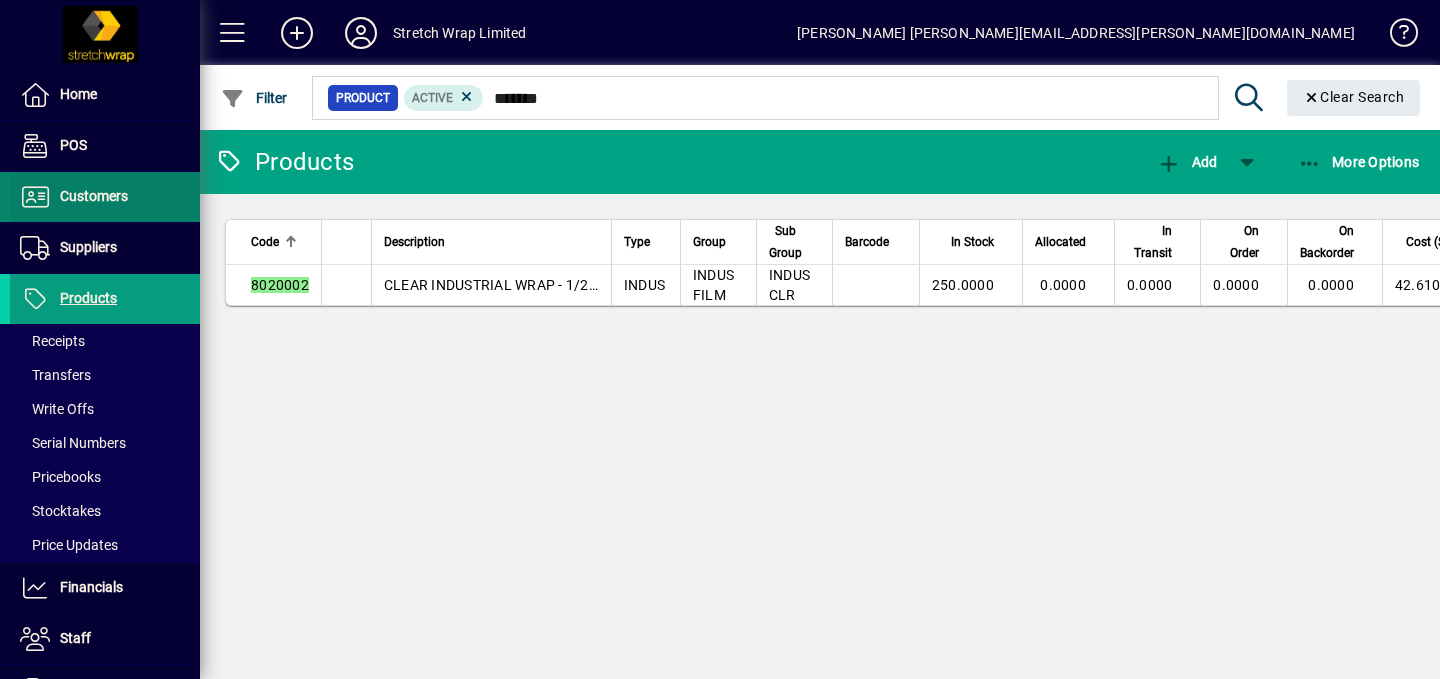 click on "Customers" at bounding box center (94, 196) 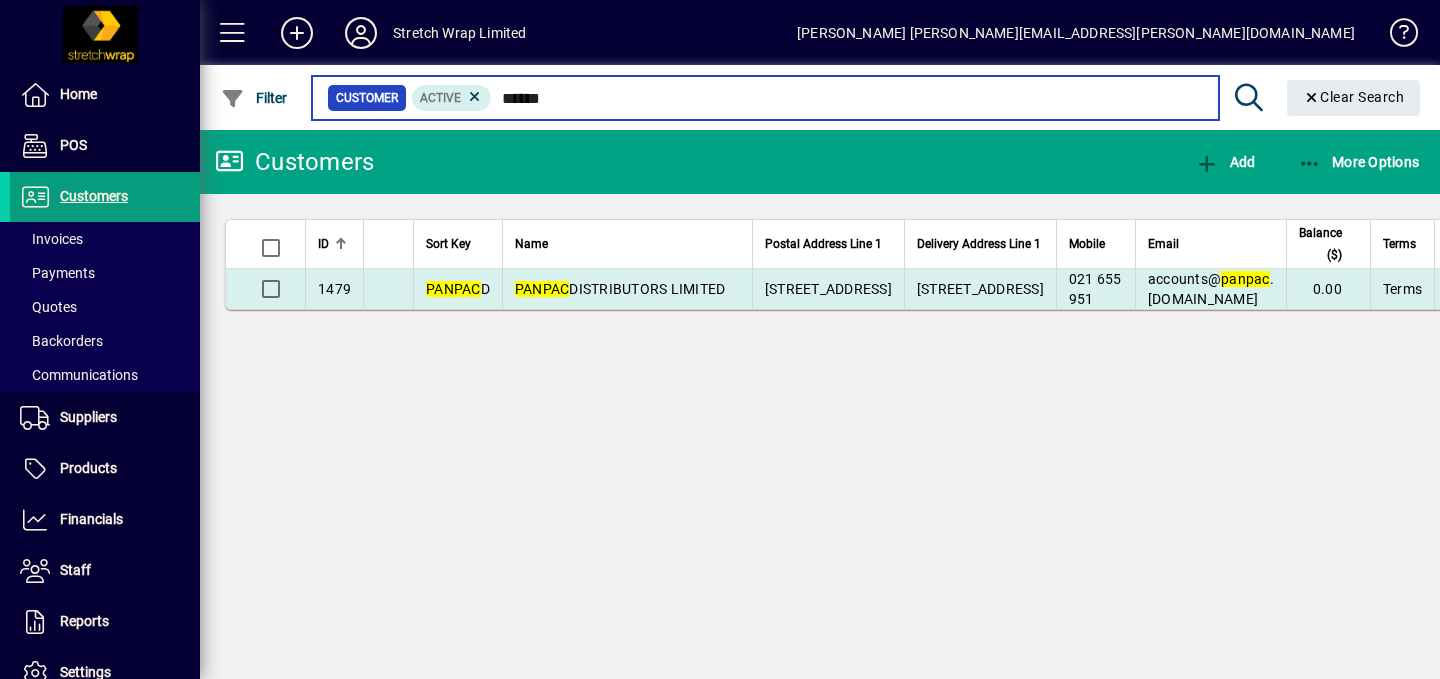type on "******" 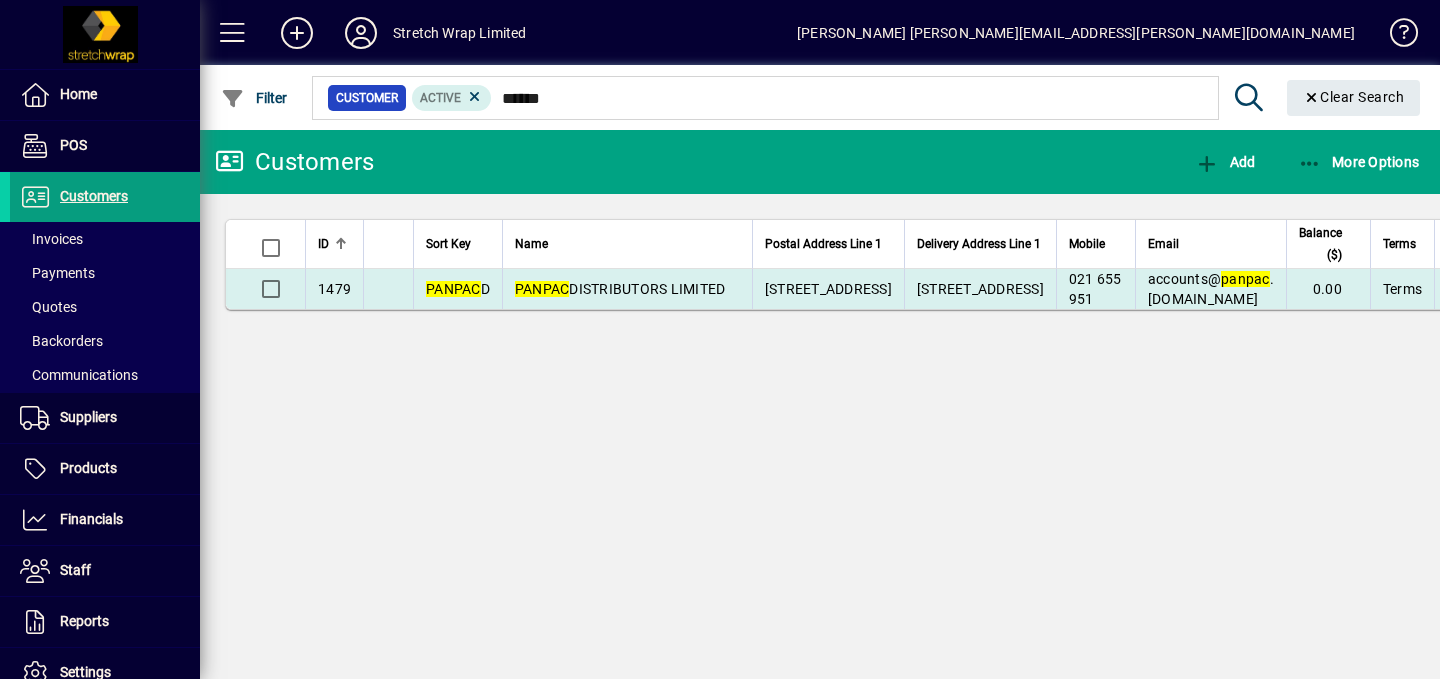 click on "PANPAC  DISTRIBUTORS LIMITED" at bounding box center (620, 289) 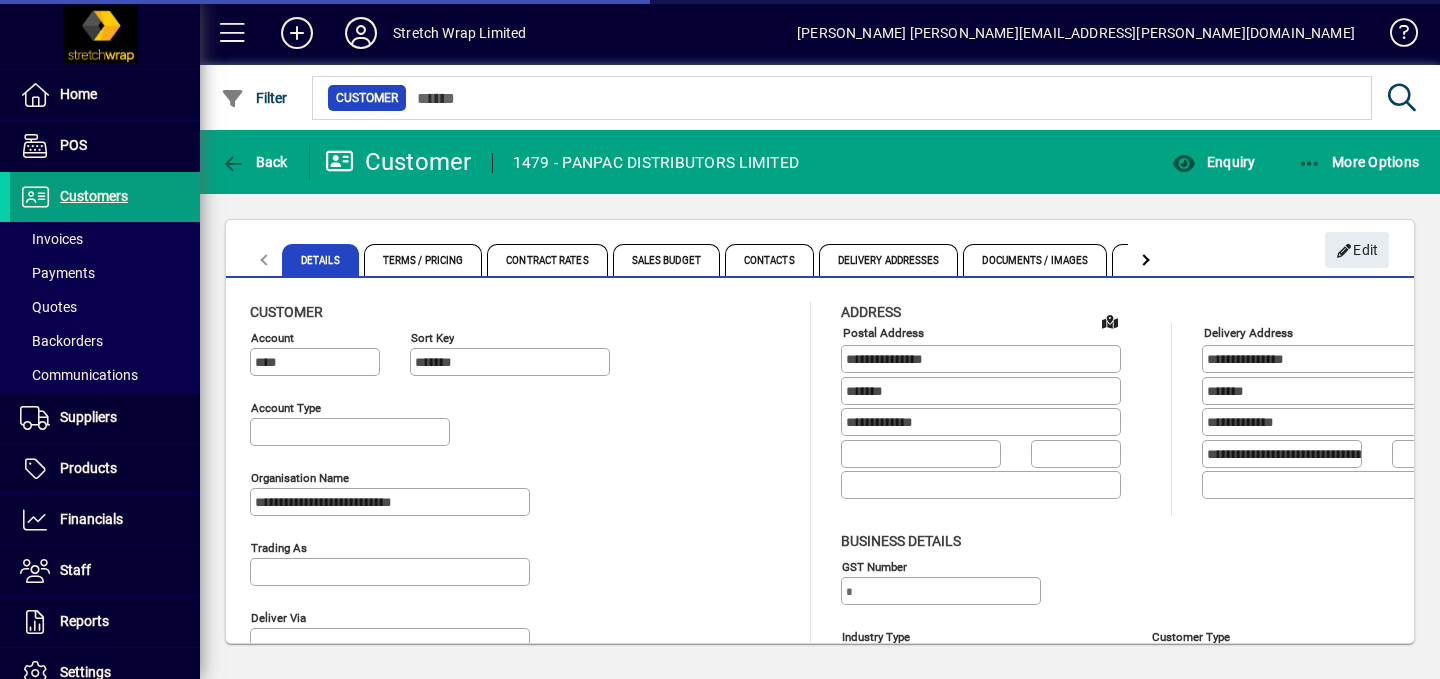 type on "**********" 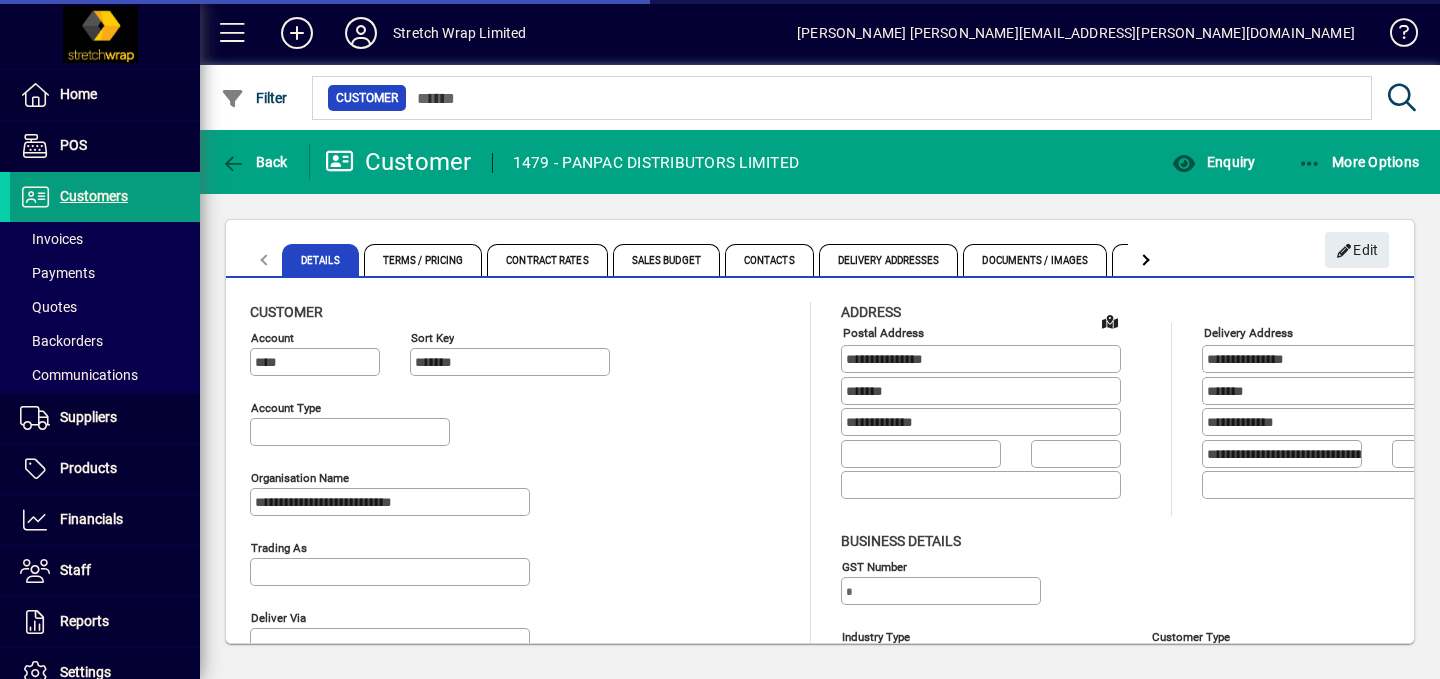 type on "*******" 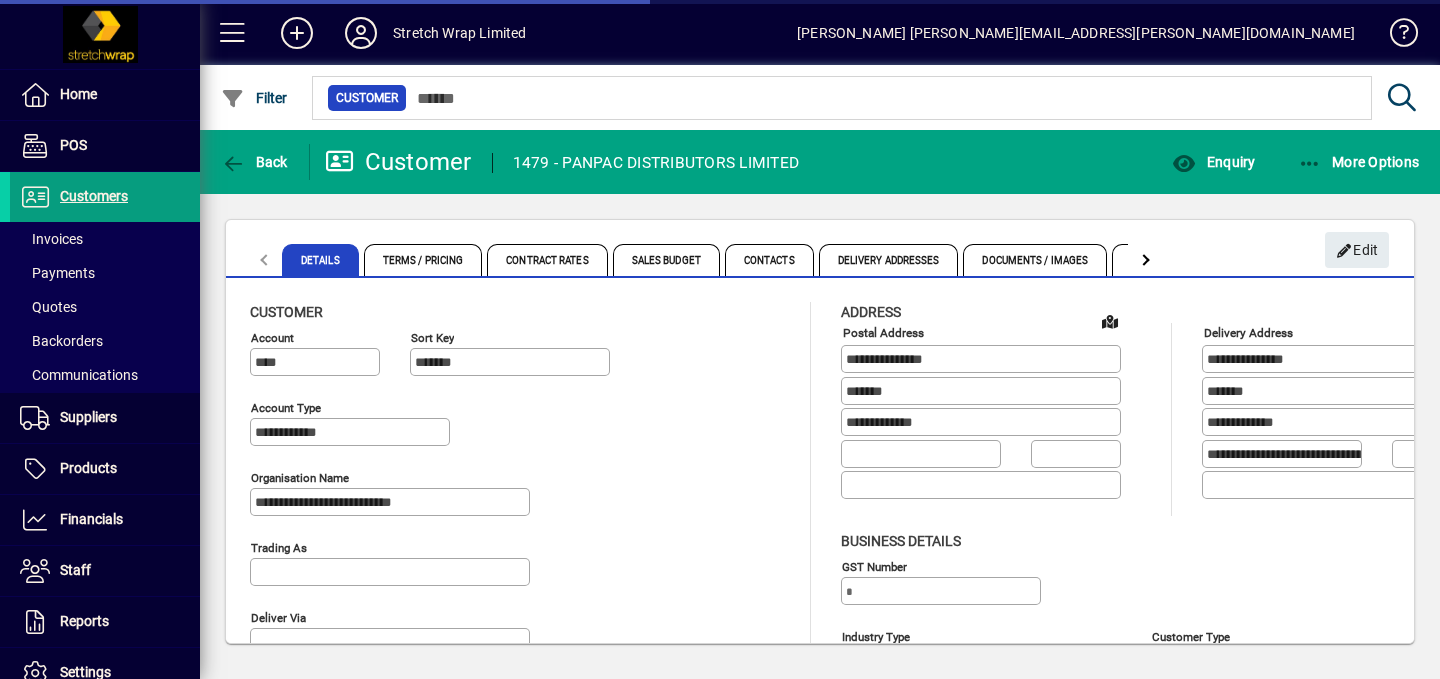 type on "**********" 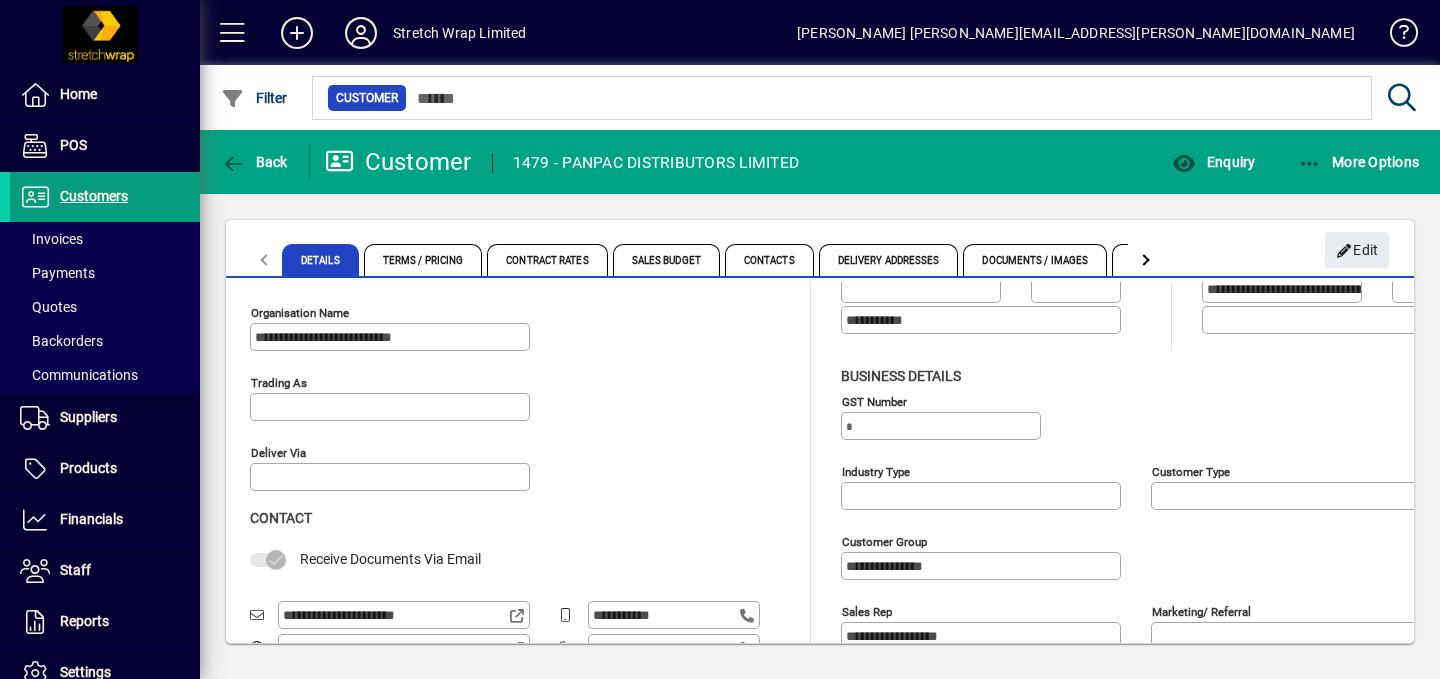 scroll, scrollTop: 0, scrollLeft: 0, axis: both 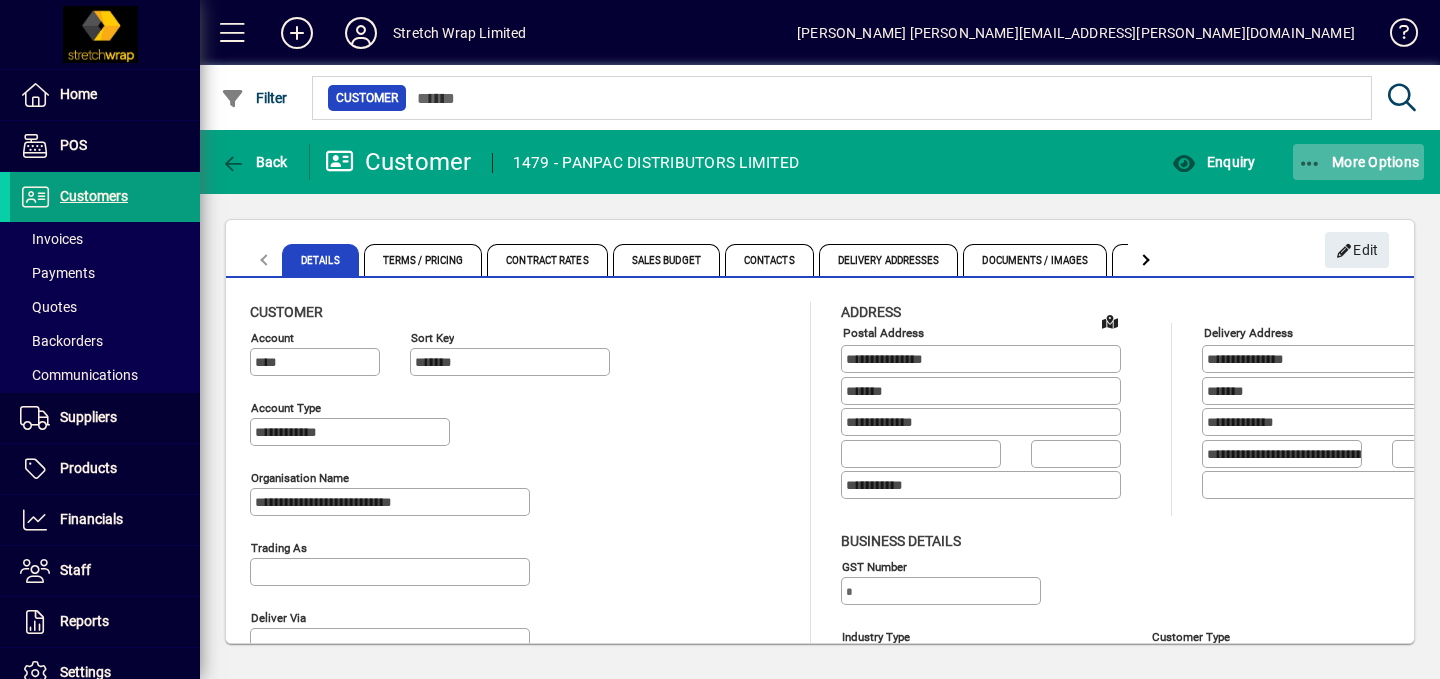 click on "More Options" 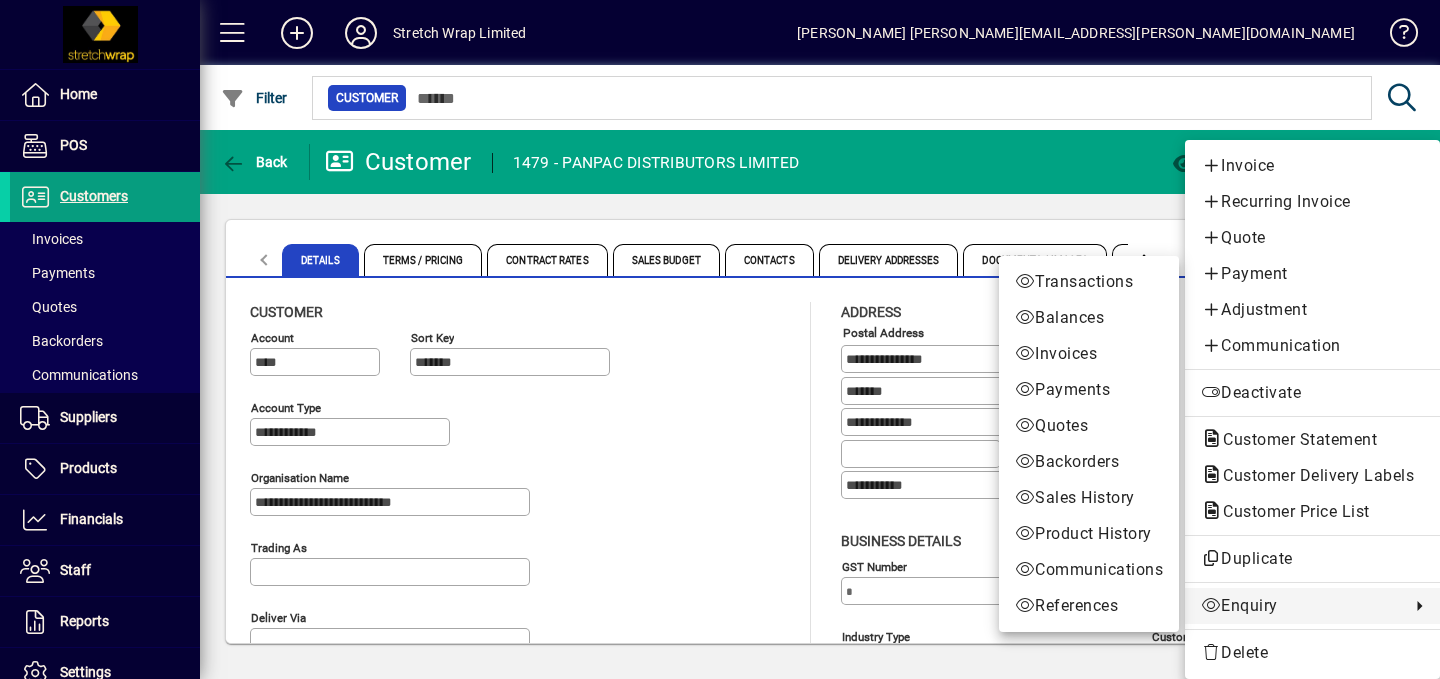click on "Invoices" at bounding box center [1089, 354] 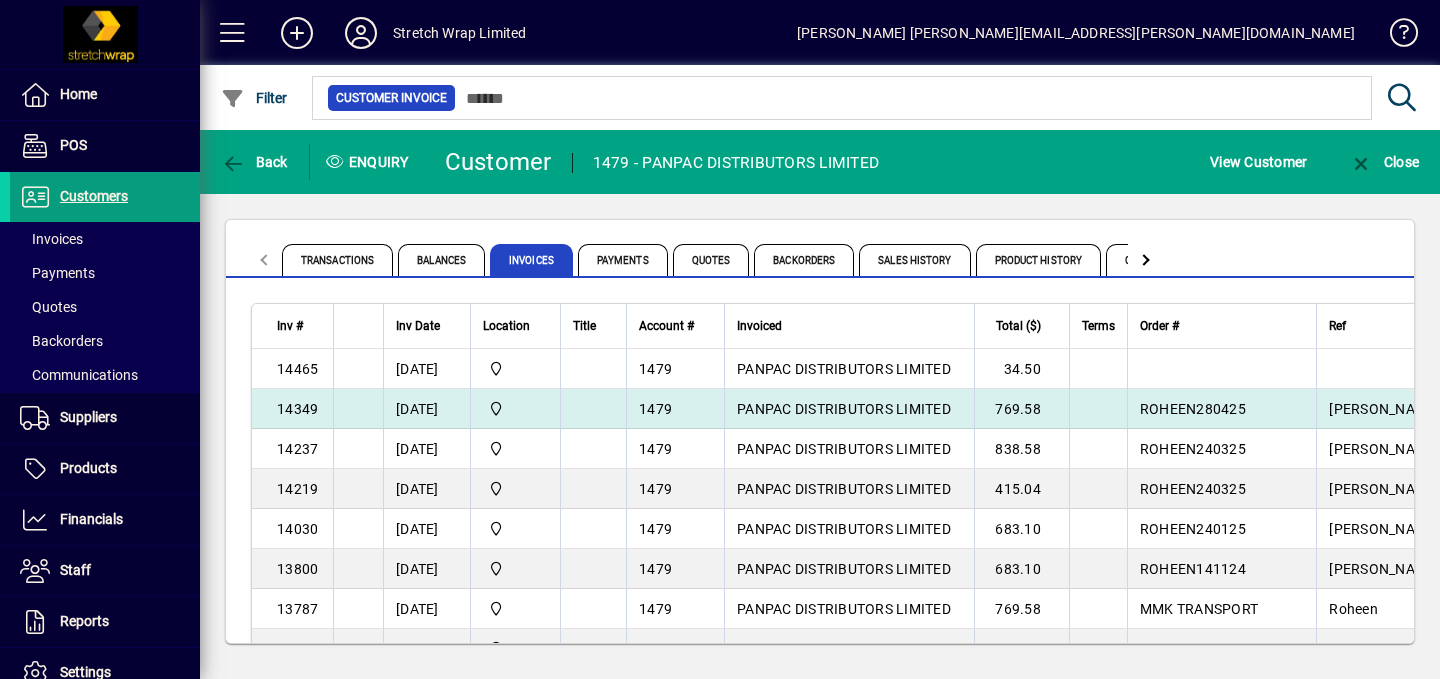 click on "PANPAC DISTRIBUTORS LIMITED" at bounding box center (844, 409) 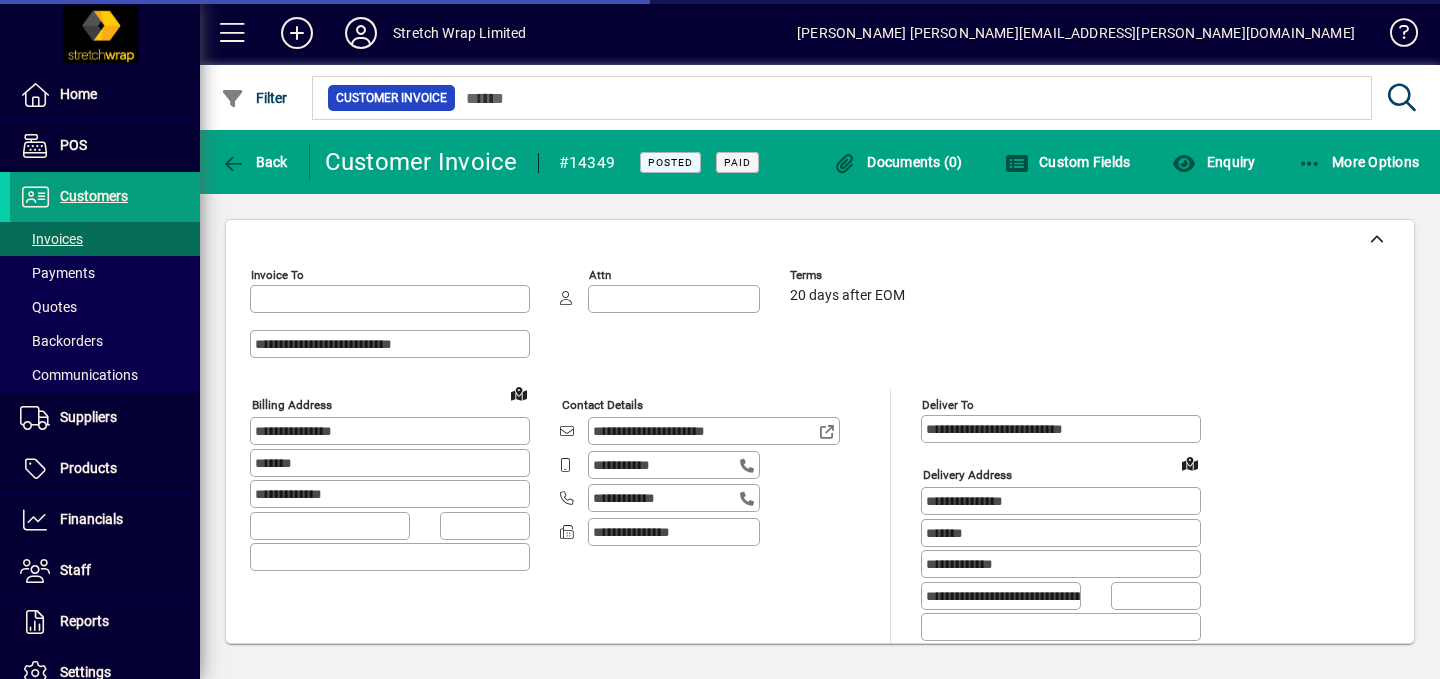 type on "**********" 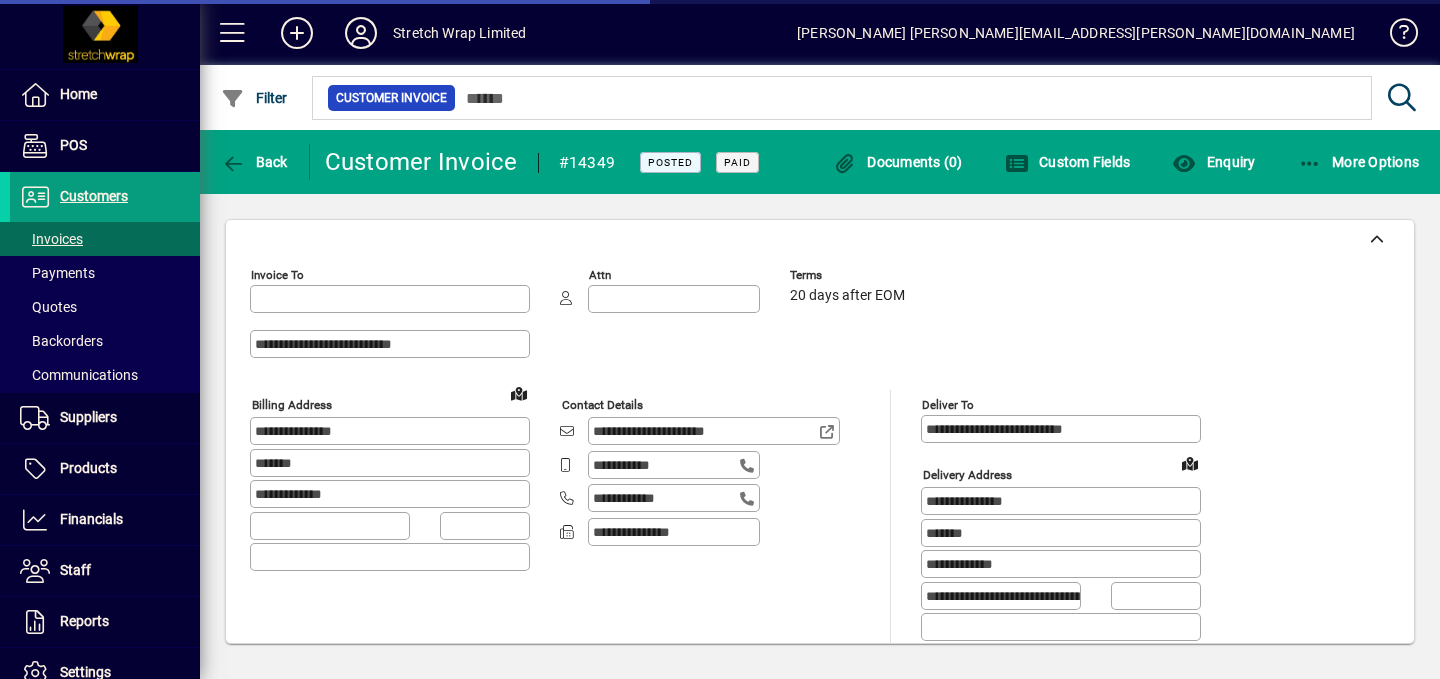 type on "**********" 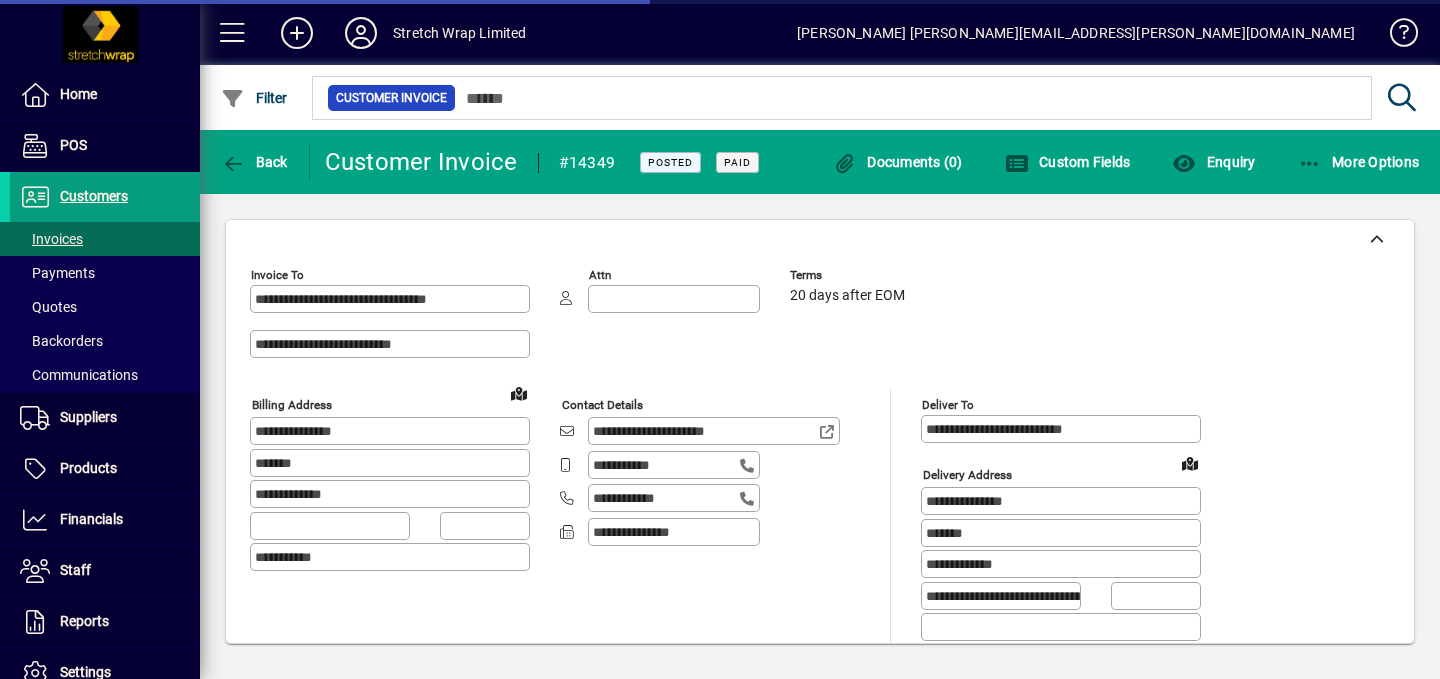 type on "**********" 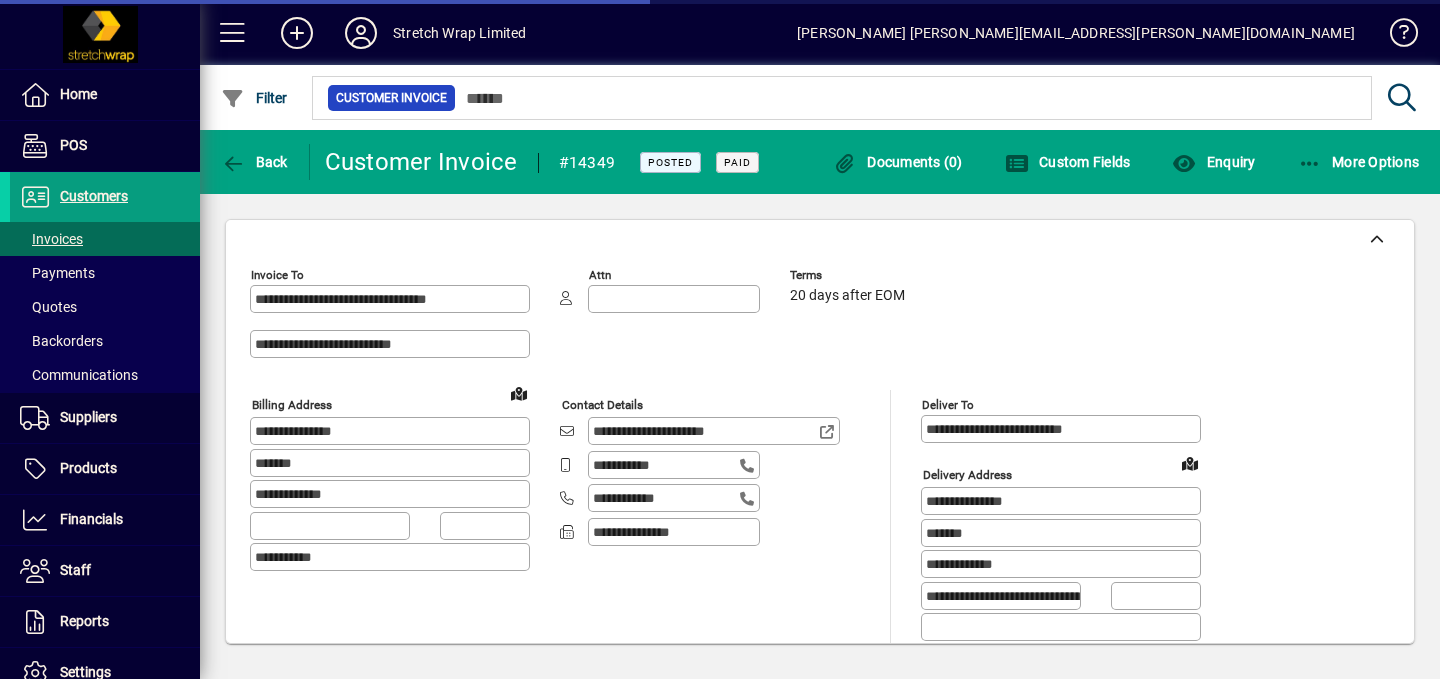type on "**********" 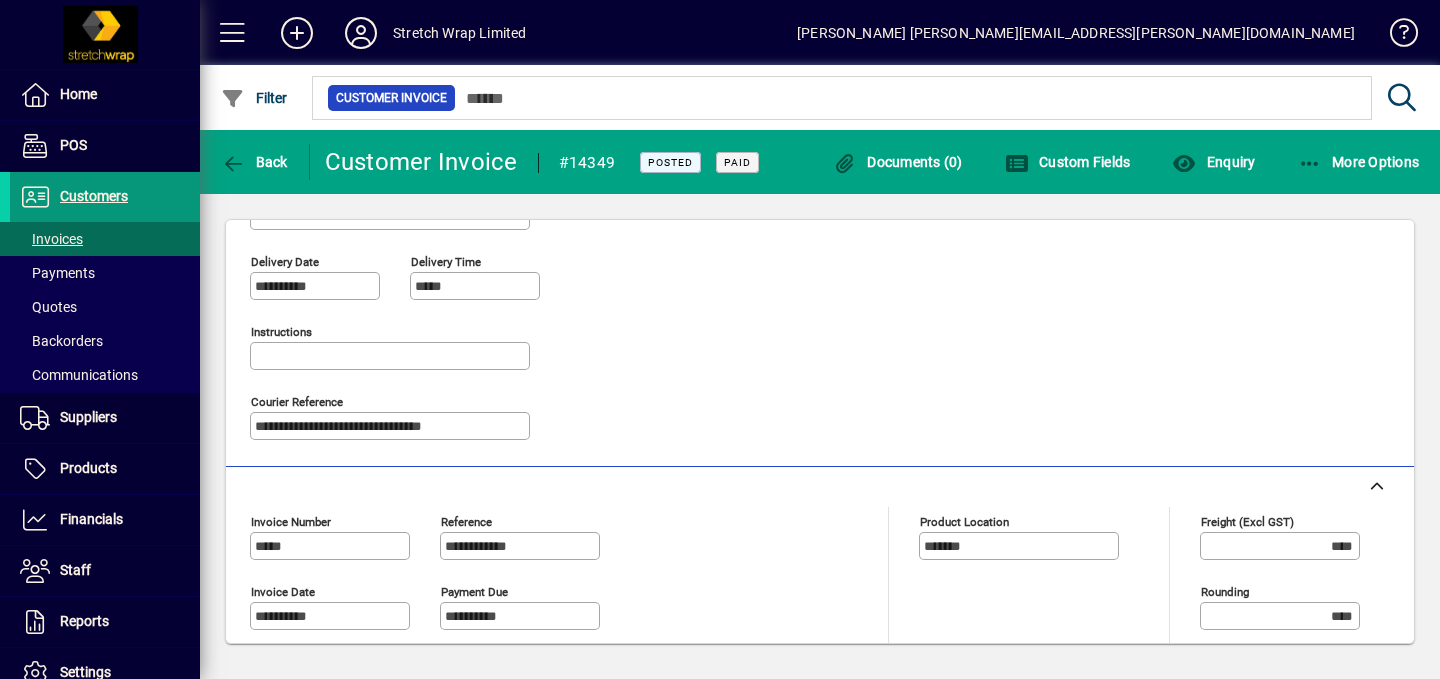 scroll, scrollTop: 469, scrollLeft: 0, axis: vertical 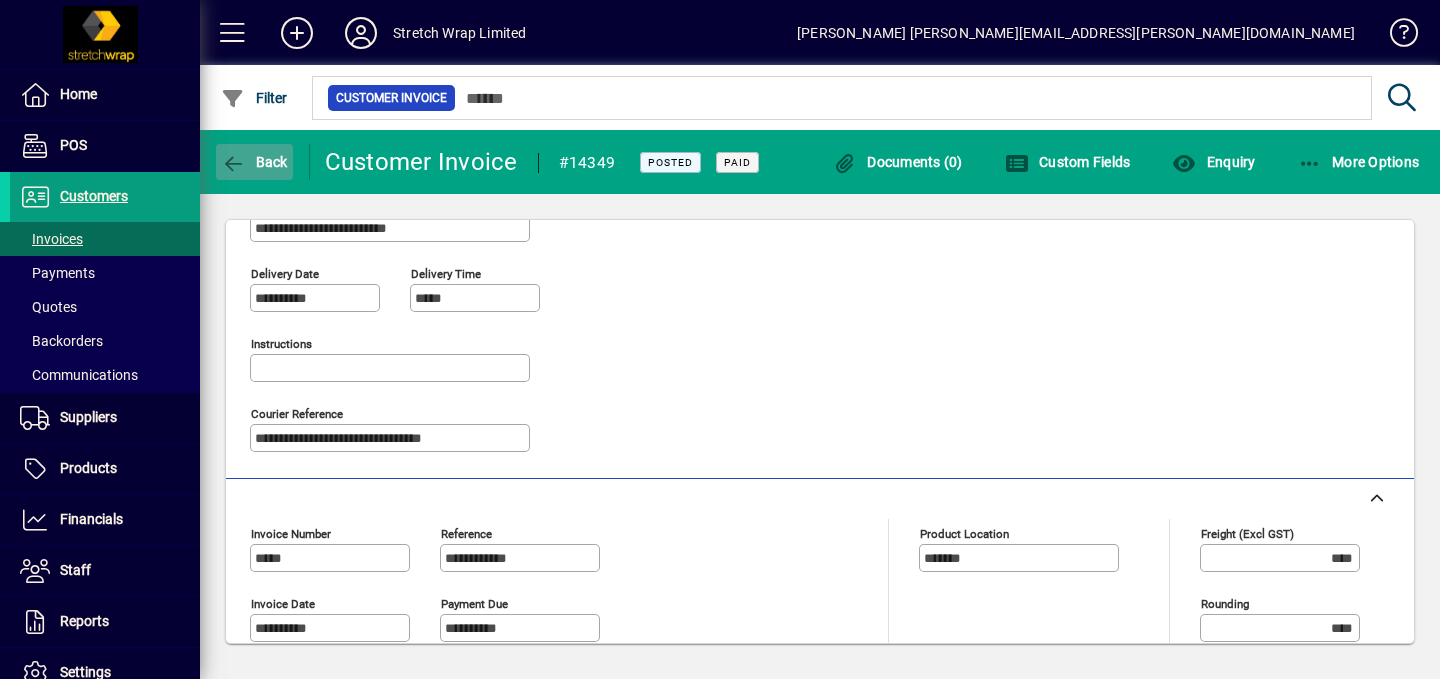 click on "Back" 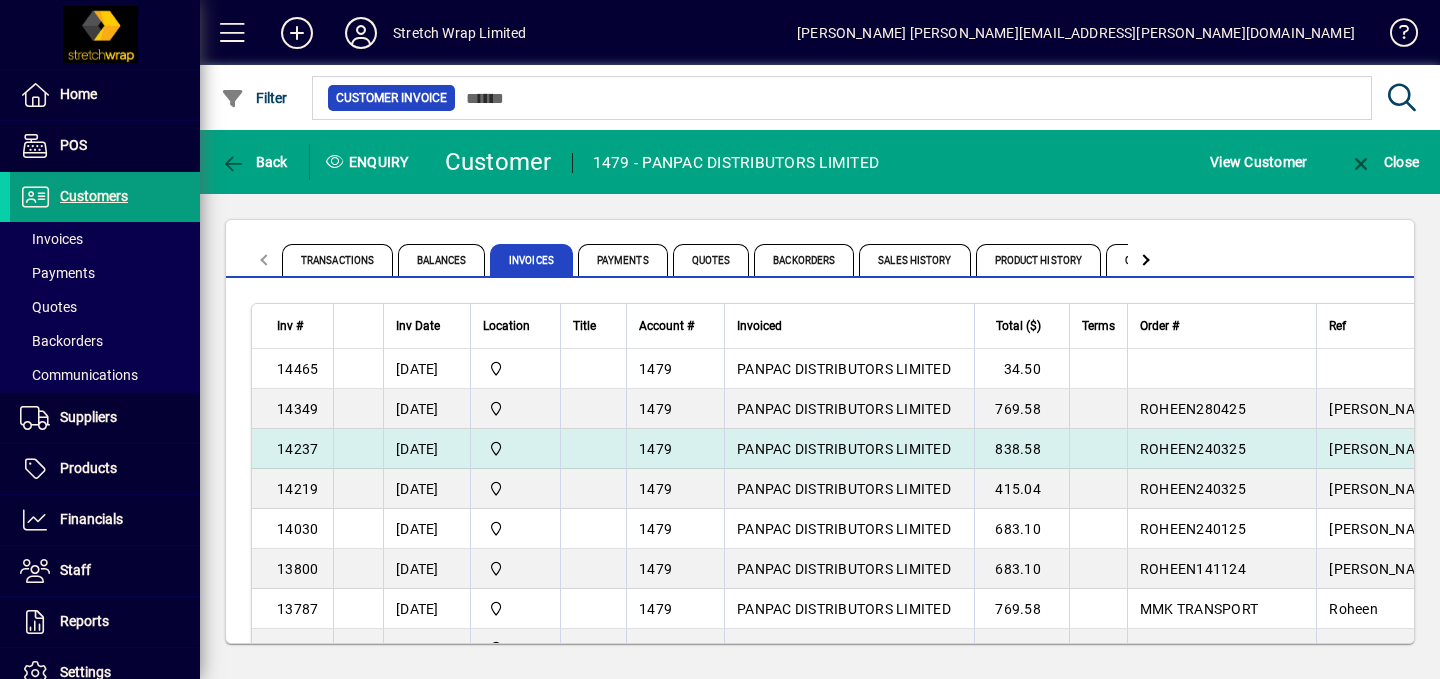 click on "PANPAC DISTRIBUTORS LIMITED" at bounding box center (844, 449) 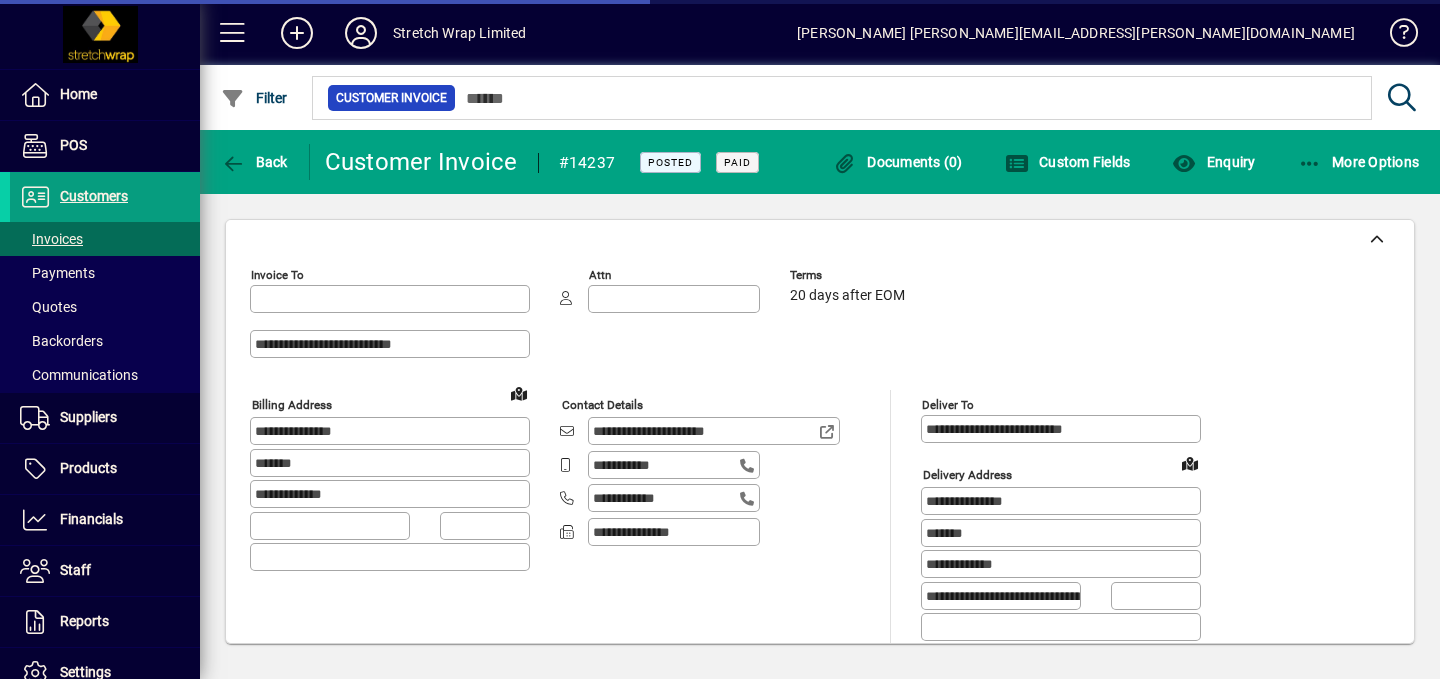 type on "**********" 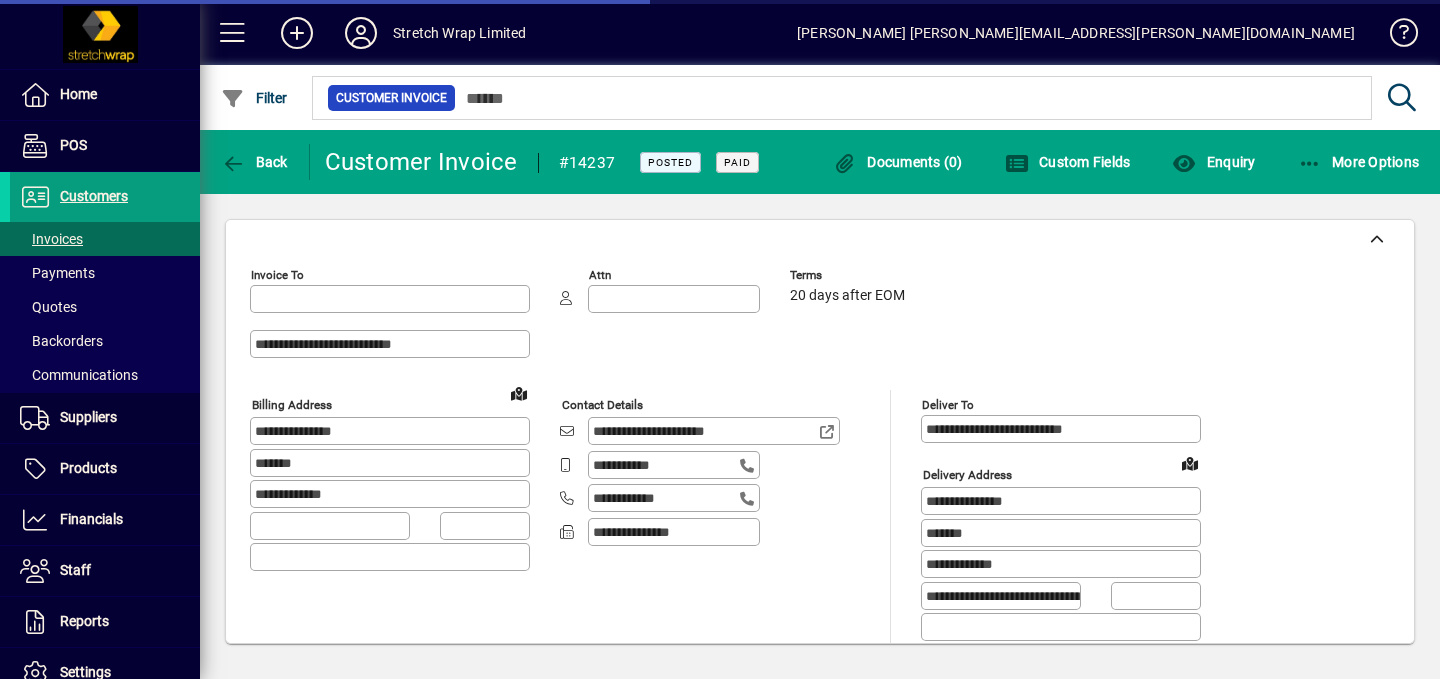 type on "**********" 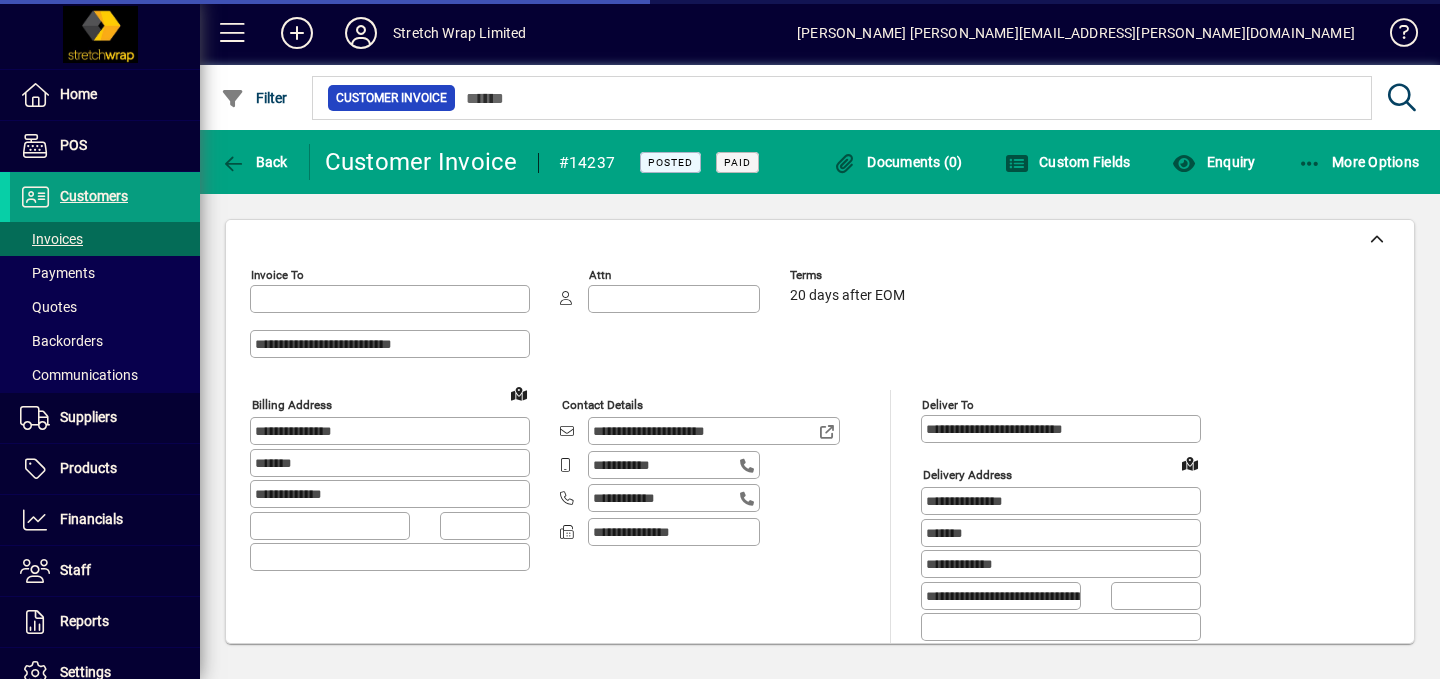 type on "*******" 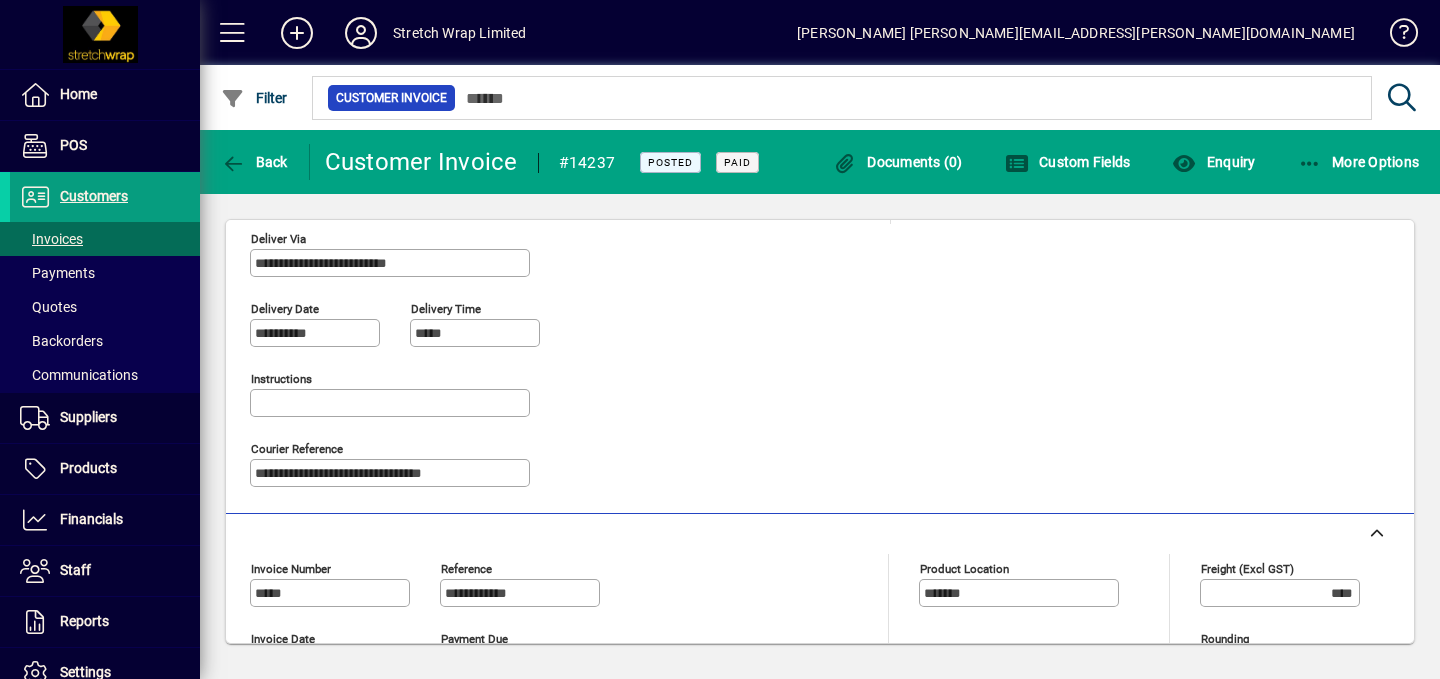 scroll, scrollTop: 311, scrollLeft: 0, axis: vertical 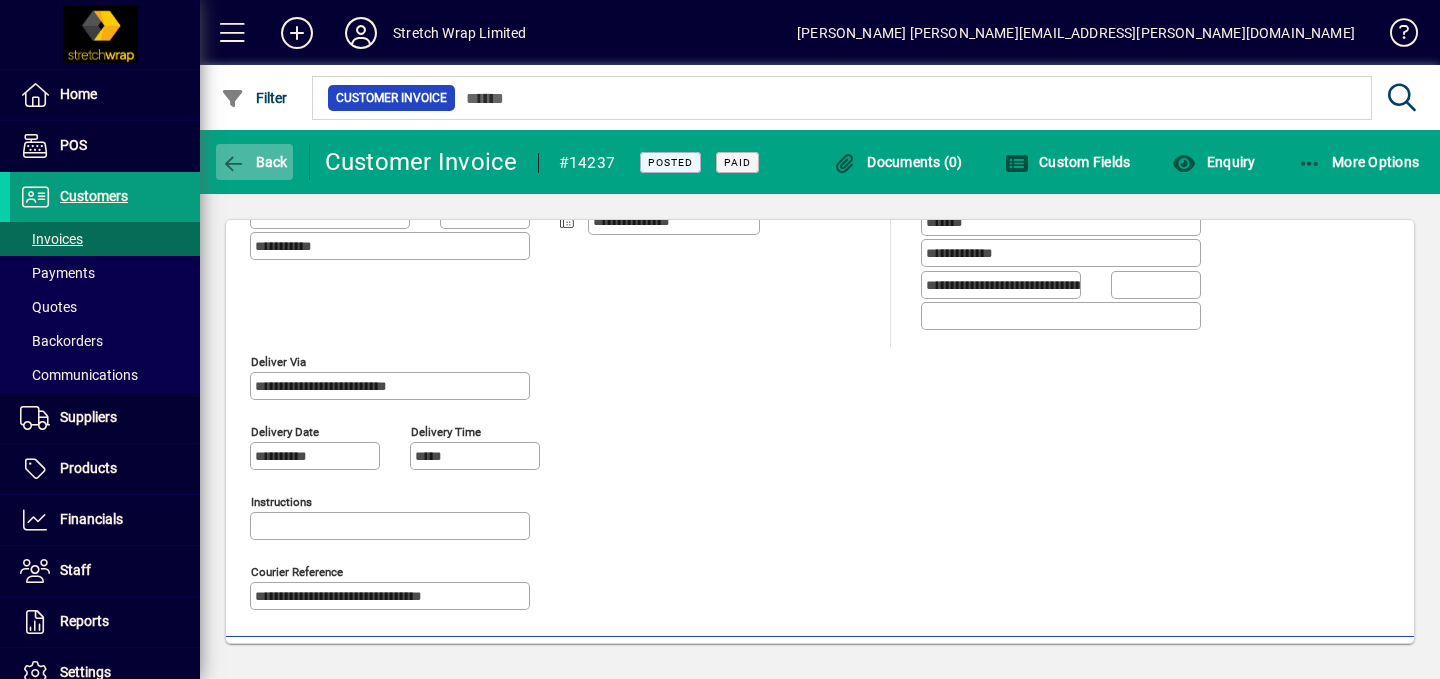 click on "Back" 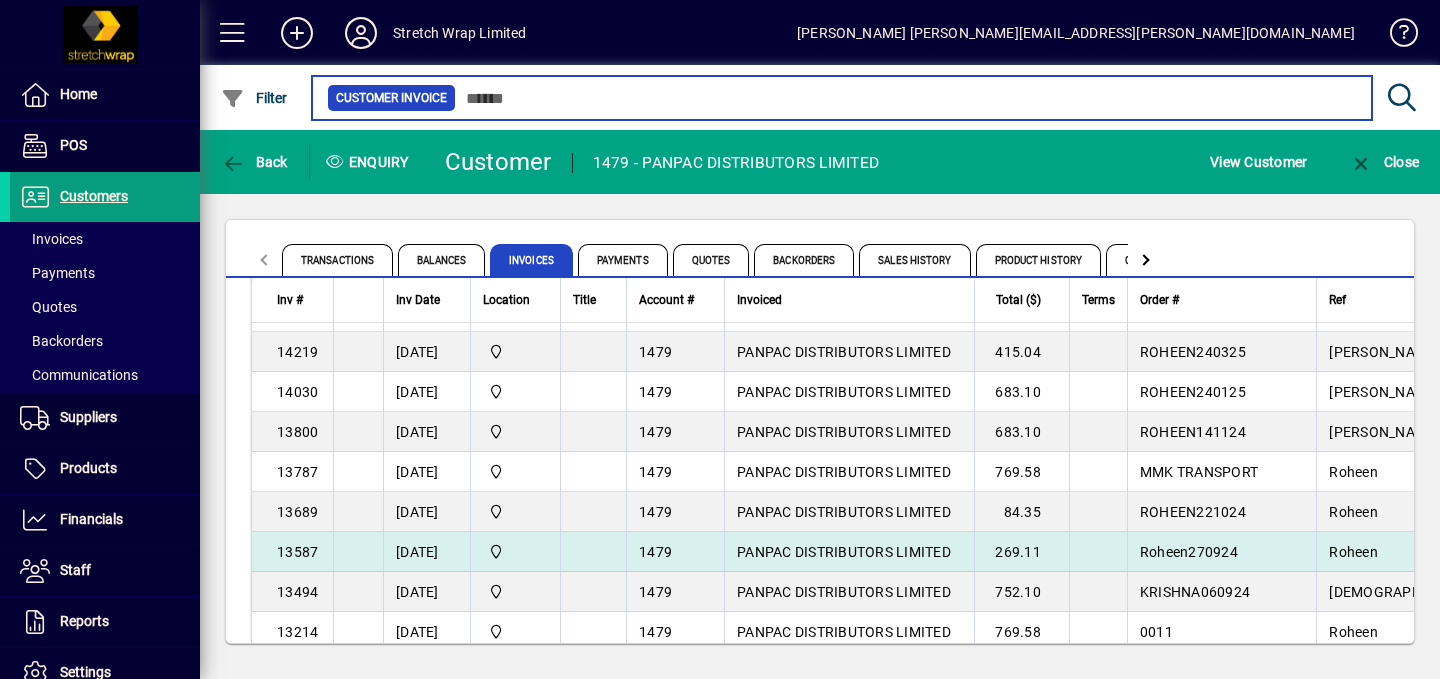 scroll, scrollTop: 142, scrollLeft: 0, axis: vertical 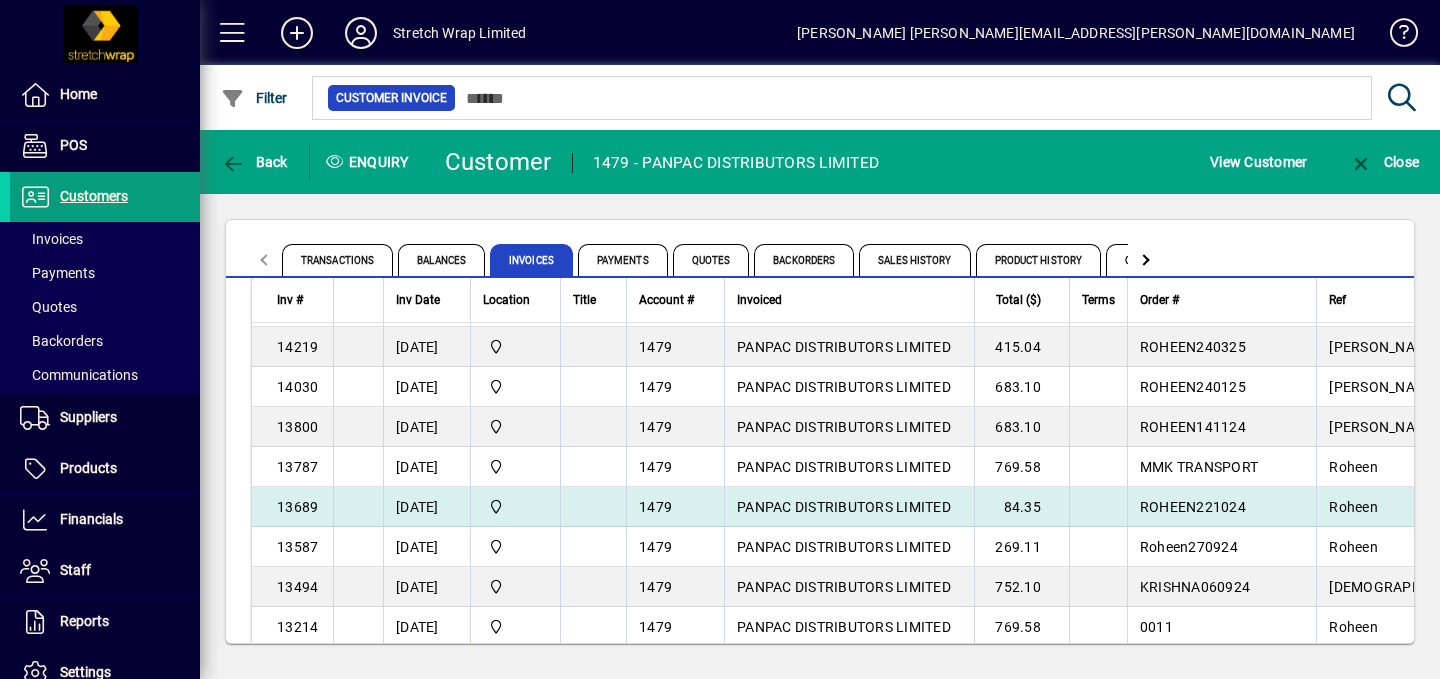 click on "PANPAC DISTRIBUTORS LIMITED" at bounding box center [844, 507] 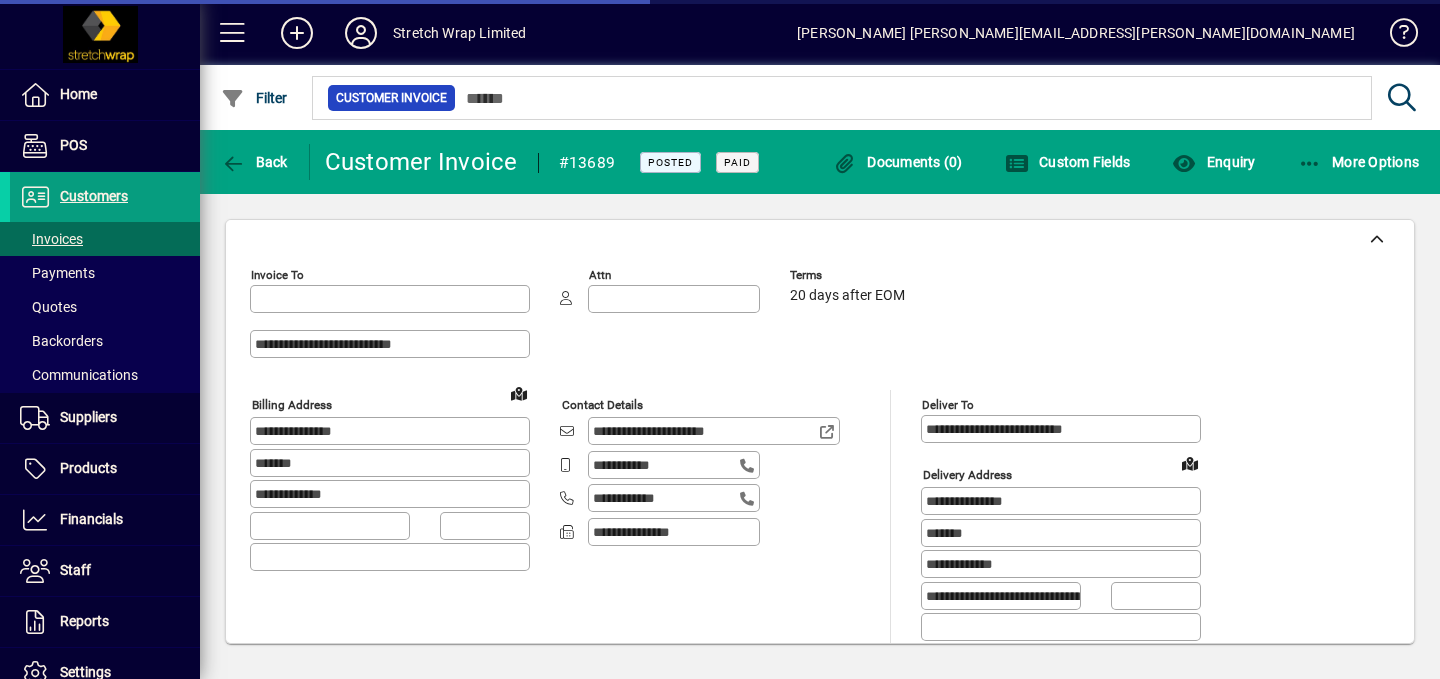 type on "**********" 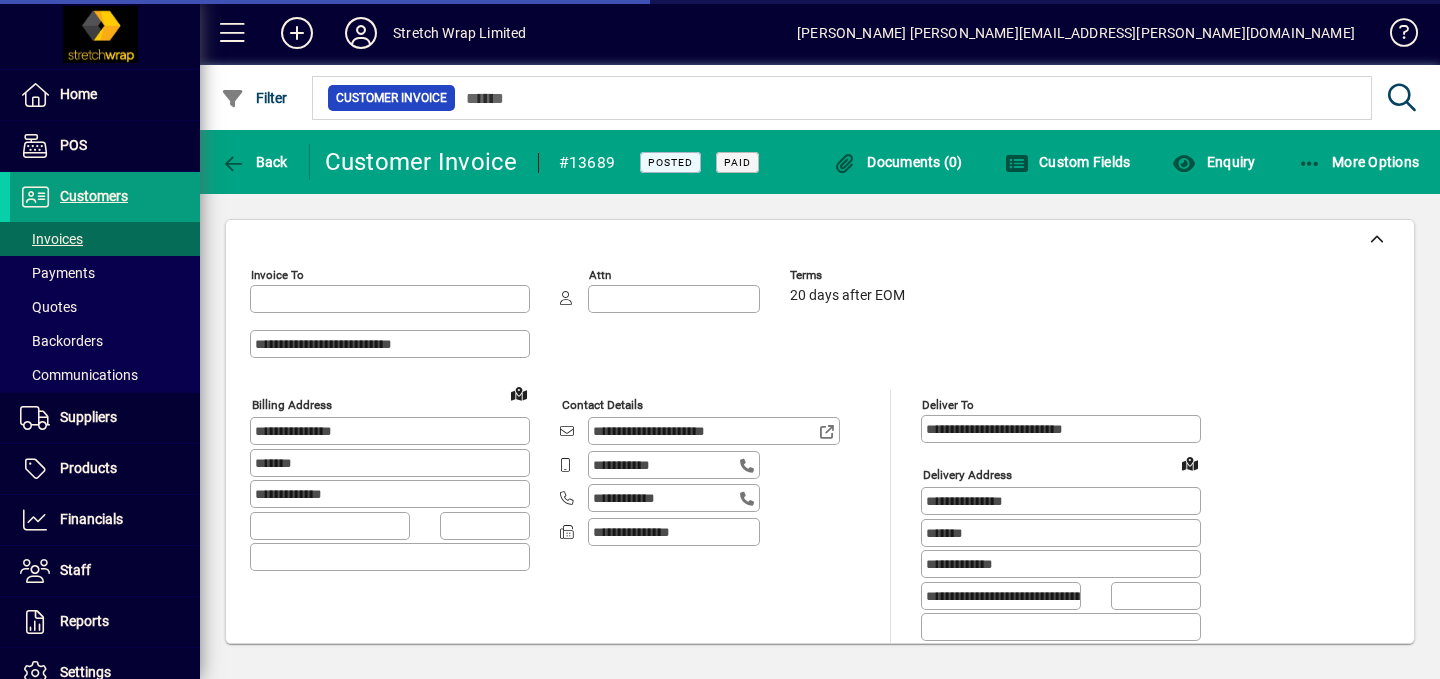 type on "**********" 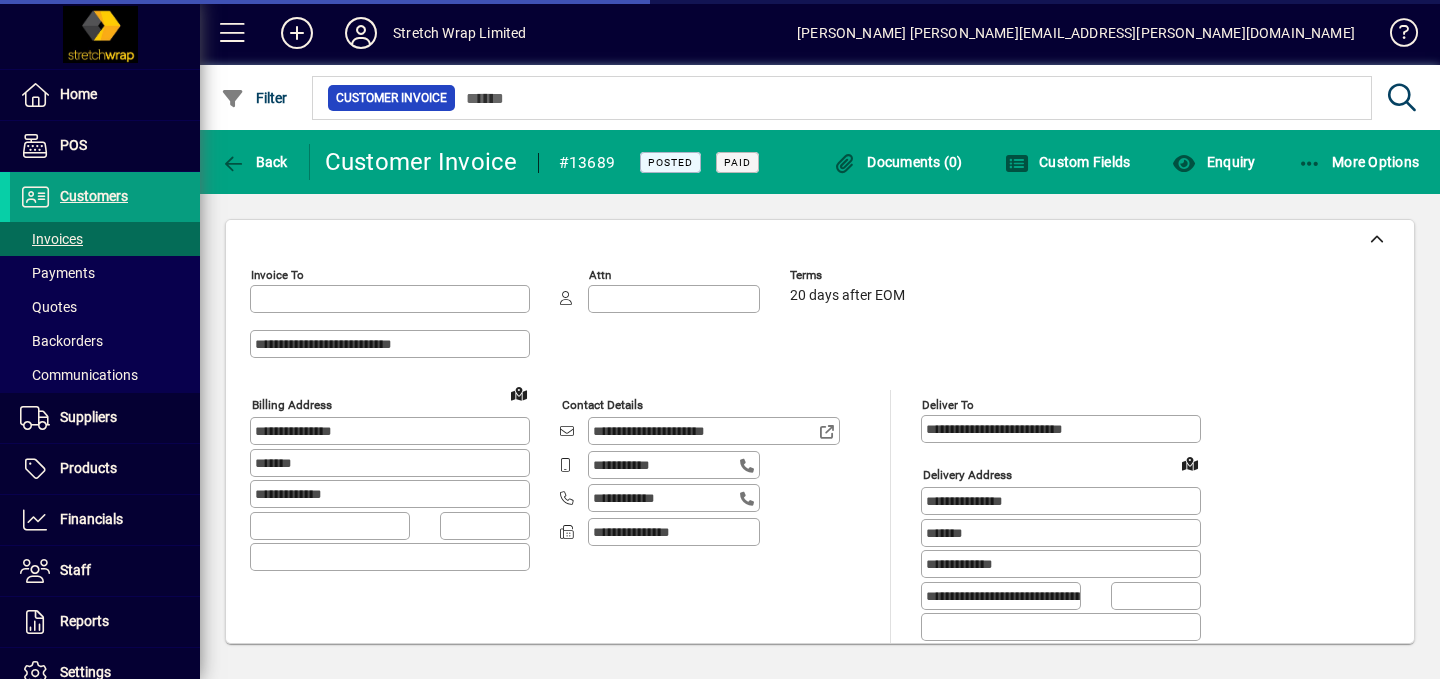 type on "**********" 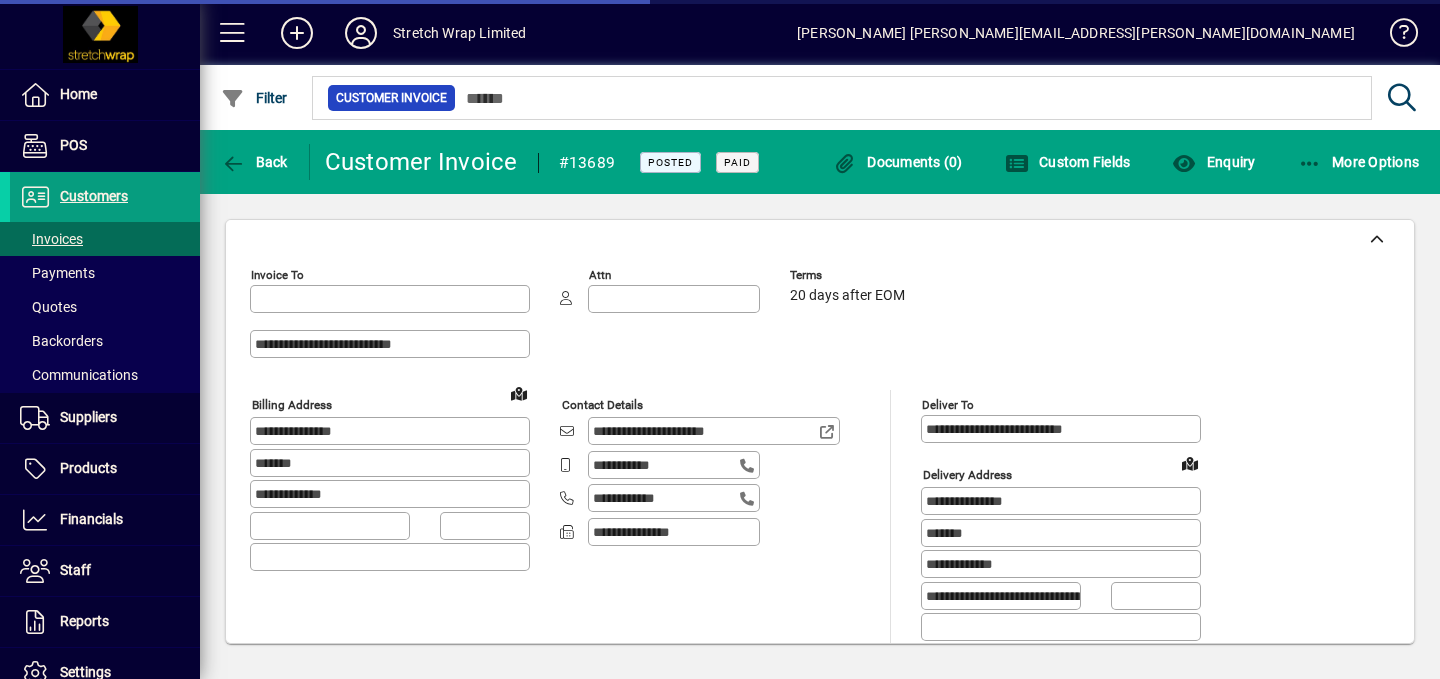 type on "*******" 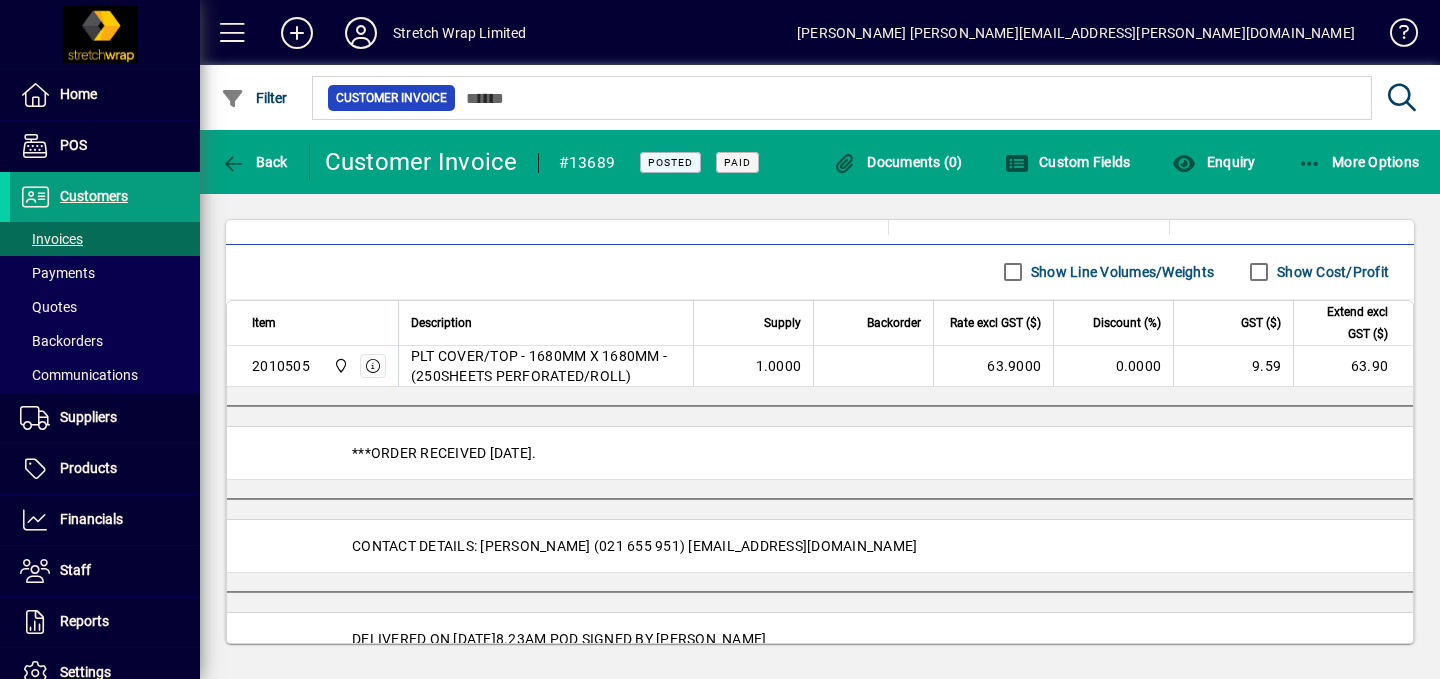 scroll, scrollTop: 1102, scrollLeft: 0, axis: vertical 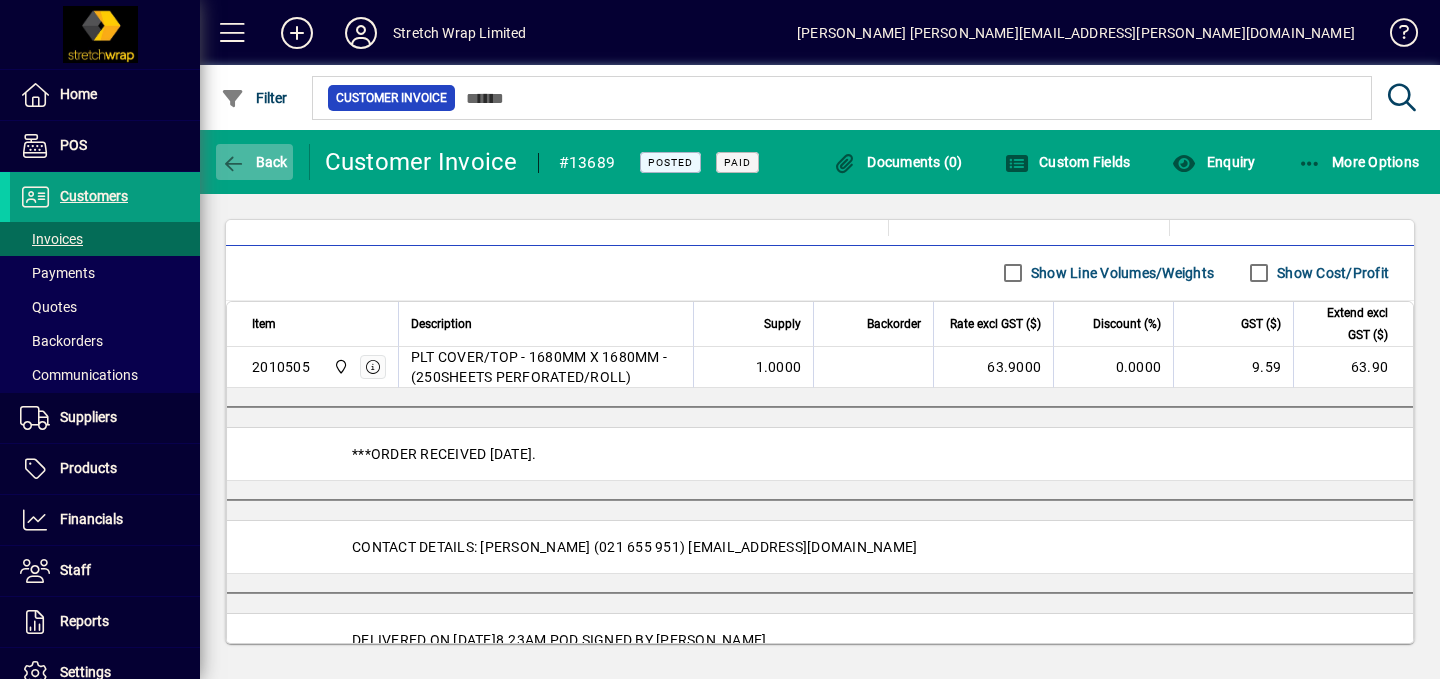 click on "Back" 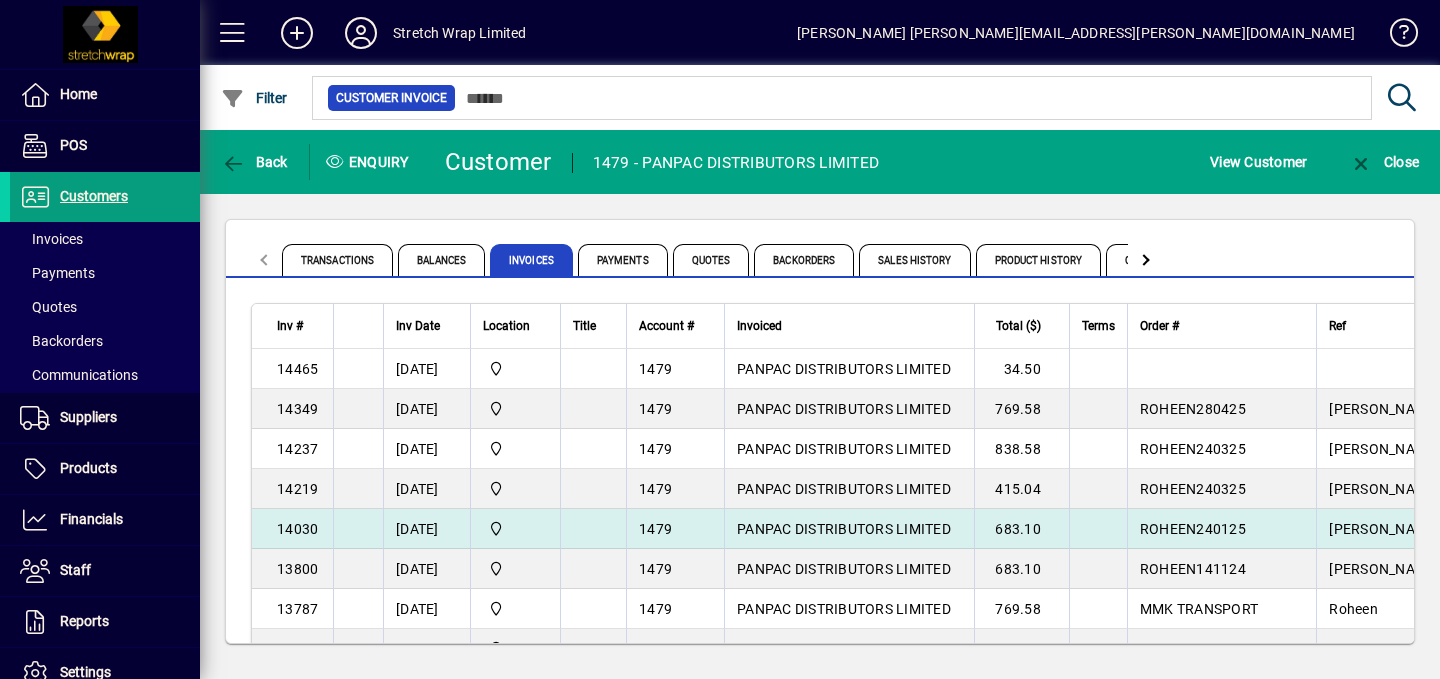 click on "PANPAC DISTRIBUTORS LIMITED" at bounding box center [844, 529] 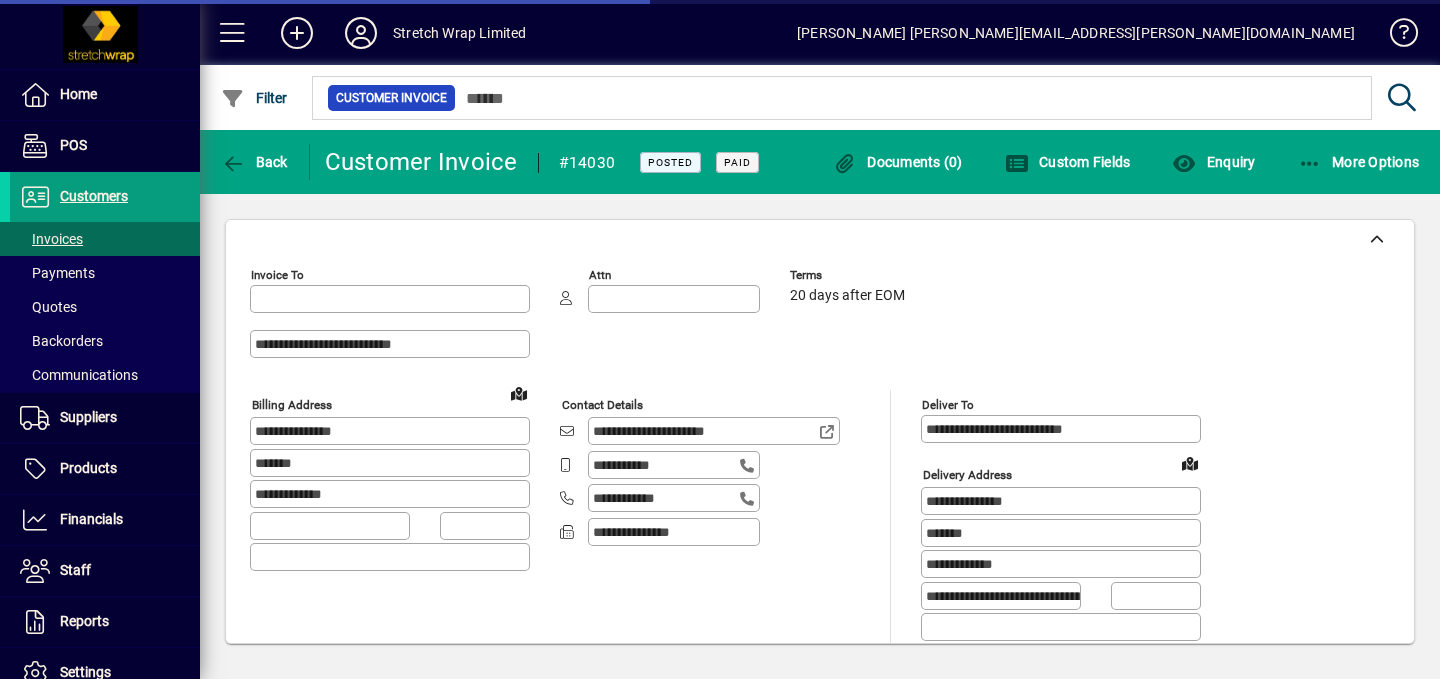type on "**********" 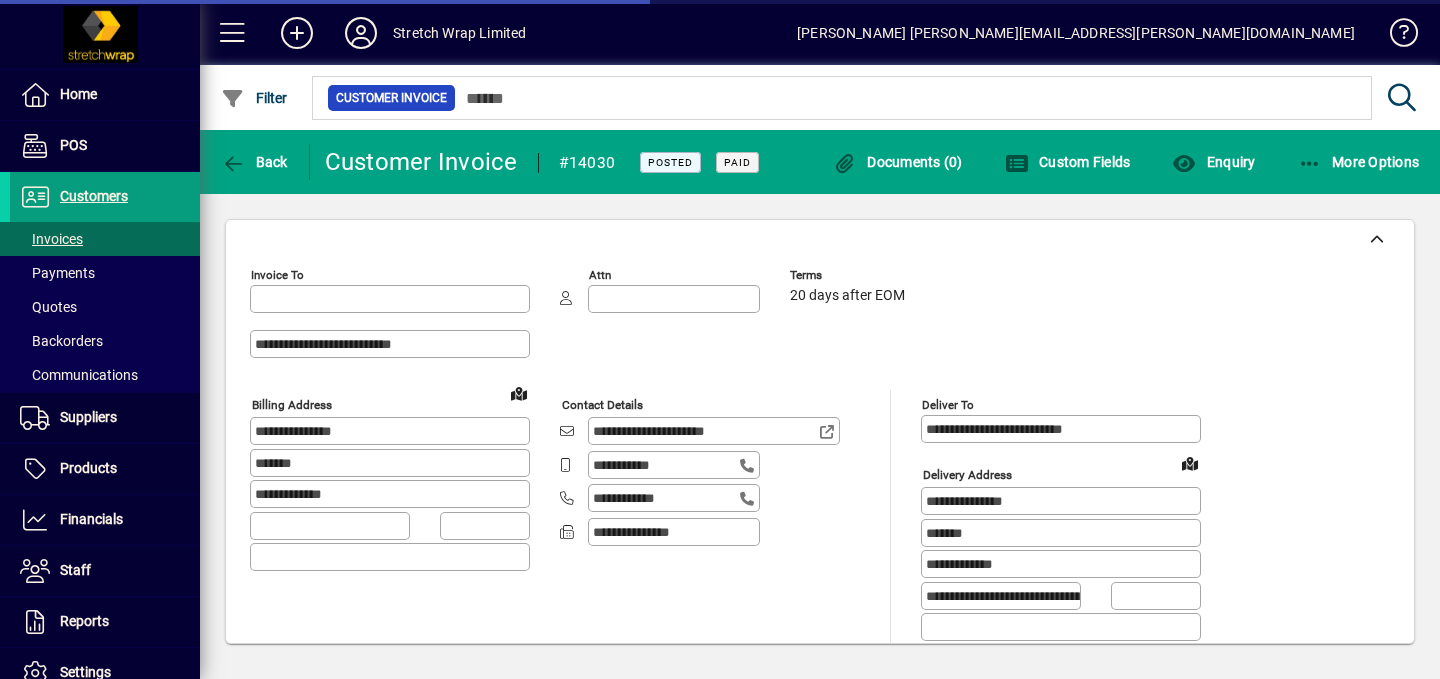 type on "**********" 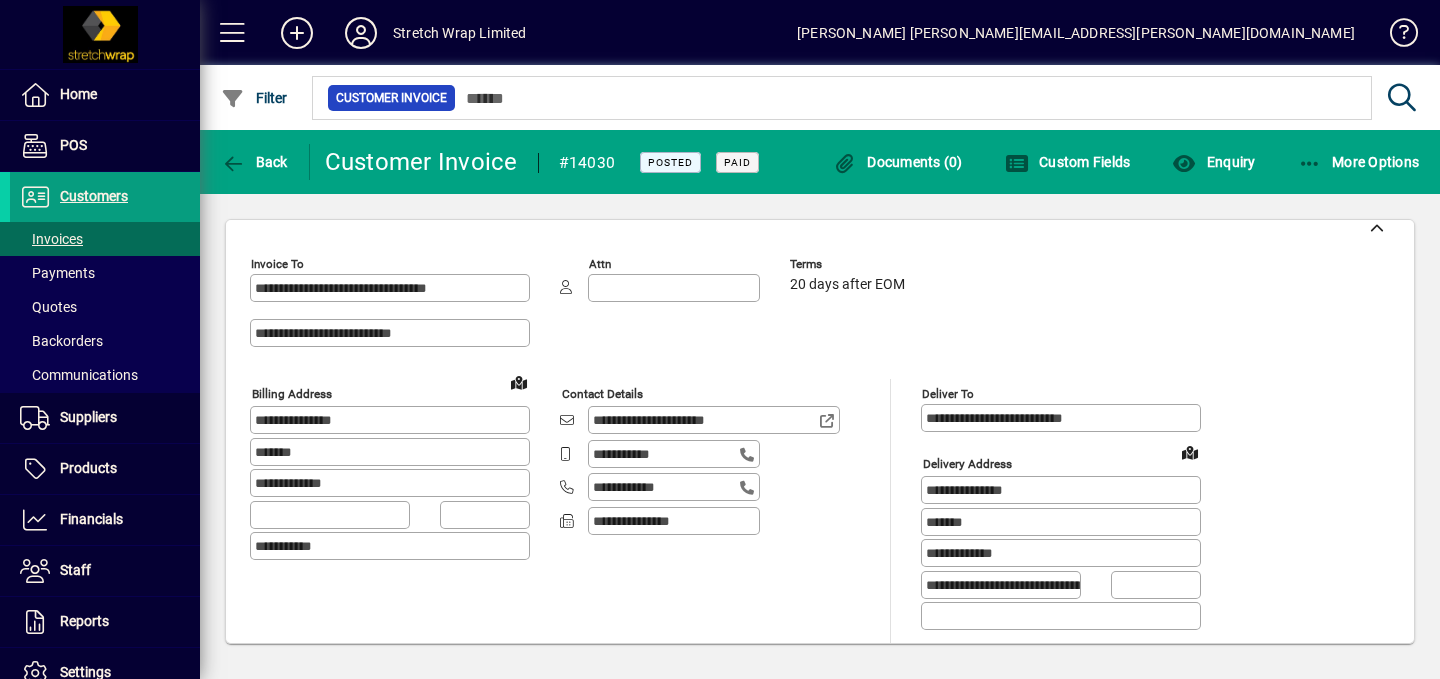 scroll, scrollTop: 7, scrollLeft: 0, axis: vertical 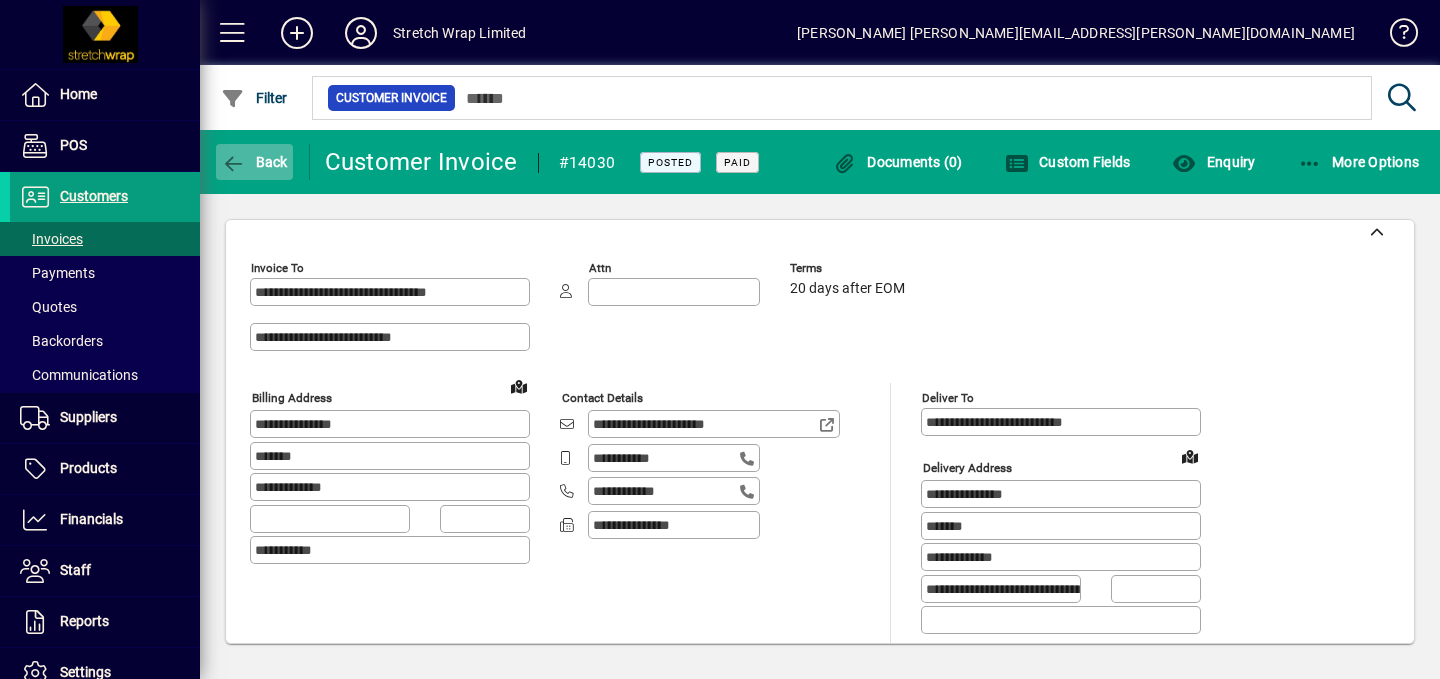 click on "Back" 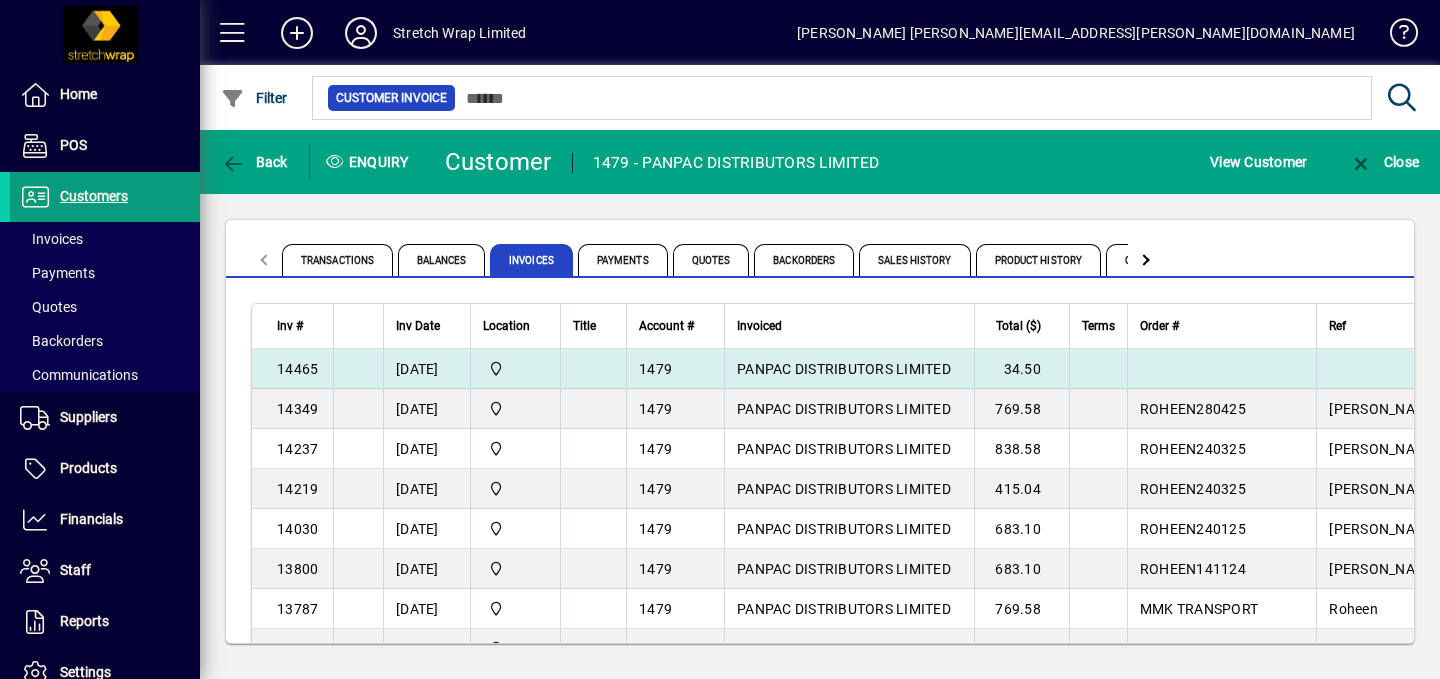 click on "PANPAC DISTRIBUTORS LIMITED" at bounding box center (844, 369) 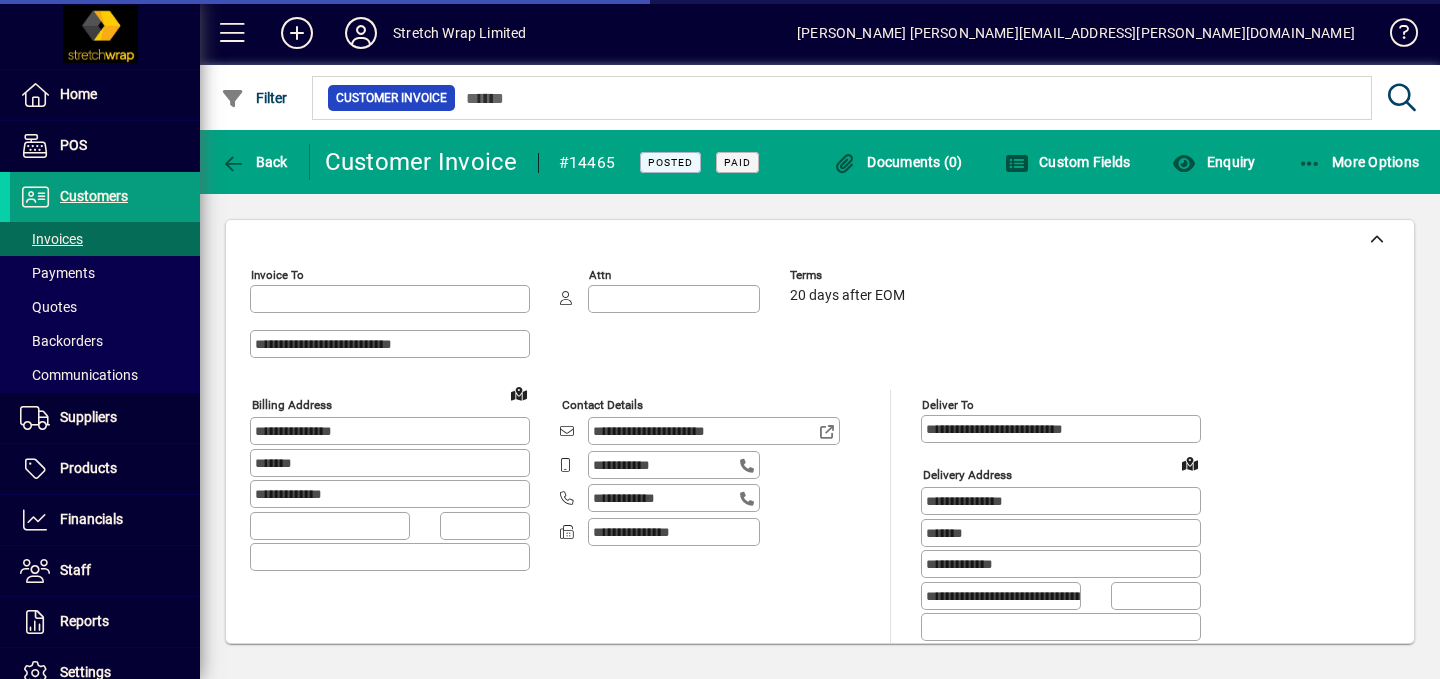 type on "**********" 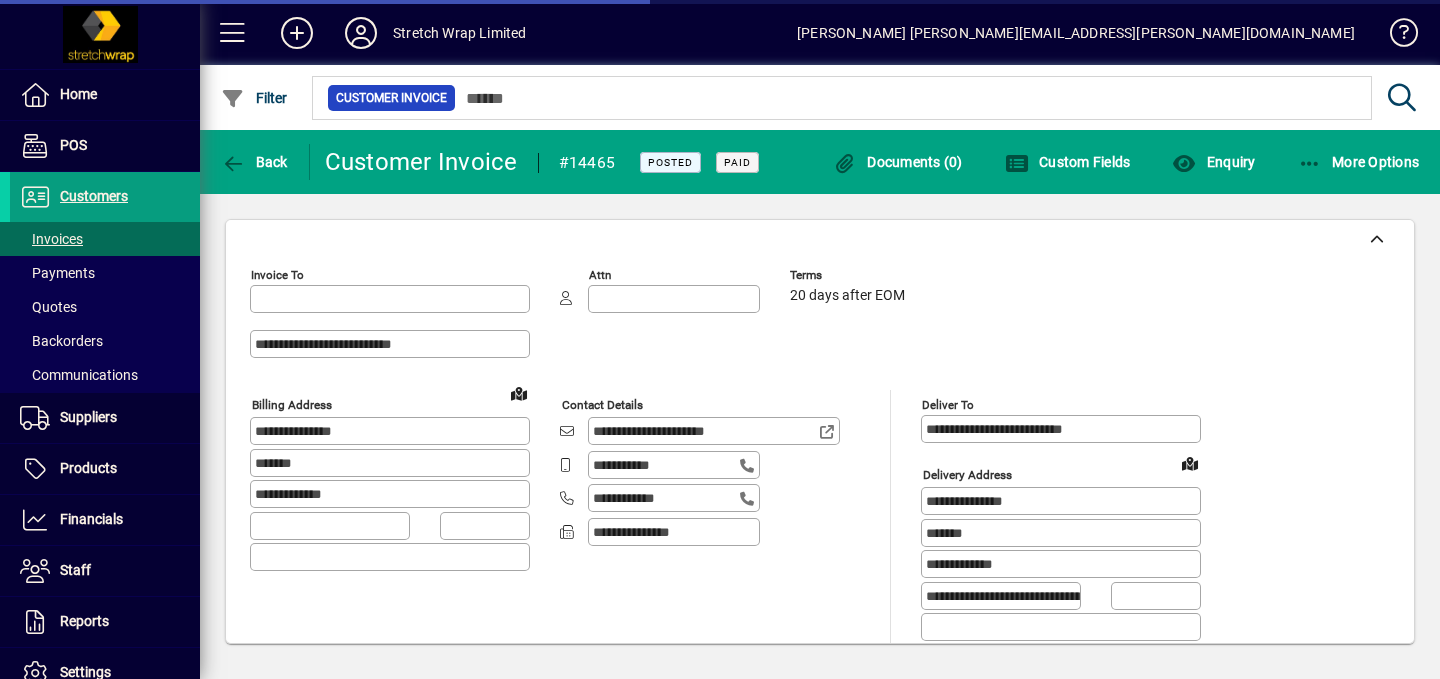 type on "**********" 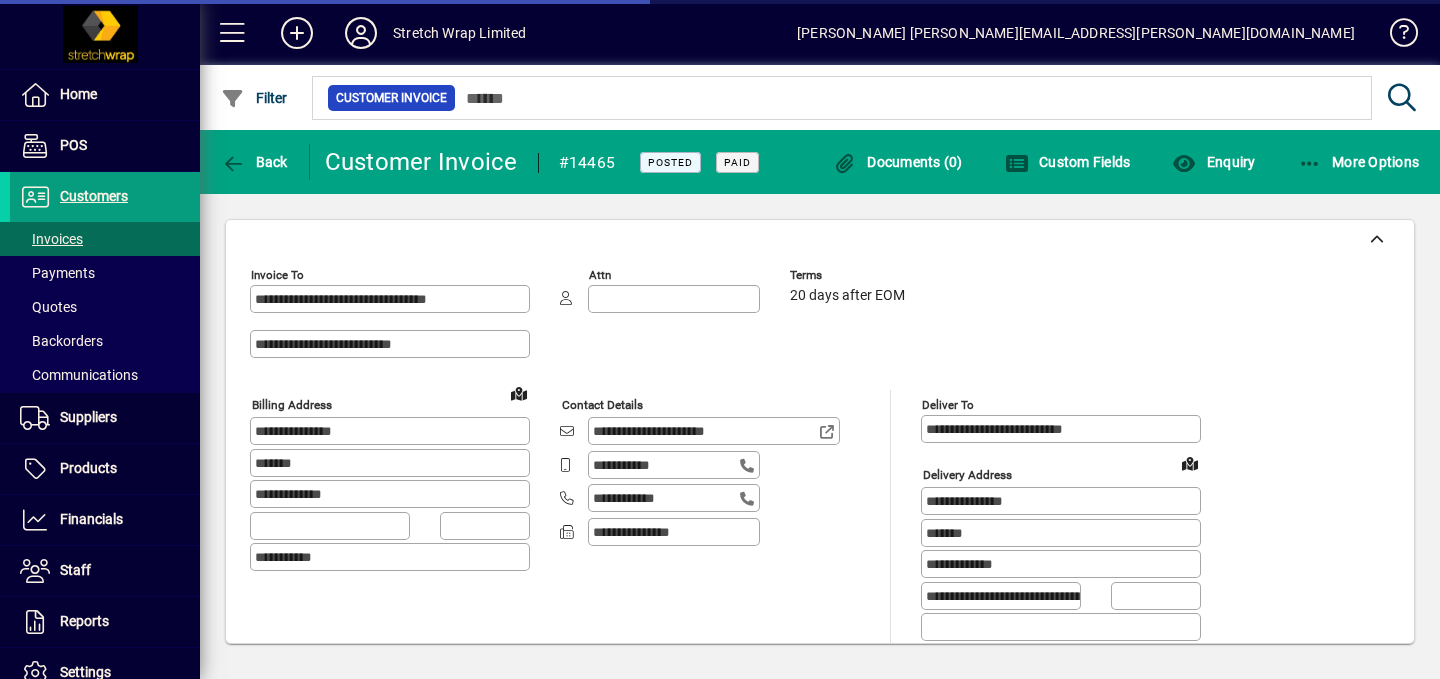 type on "**********" 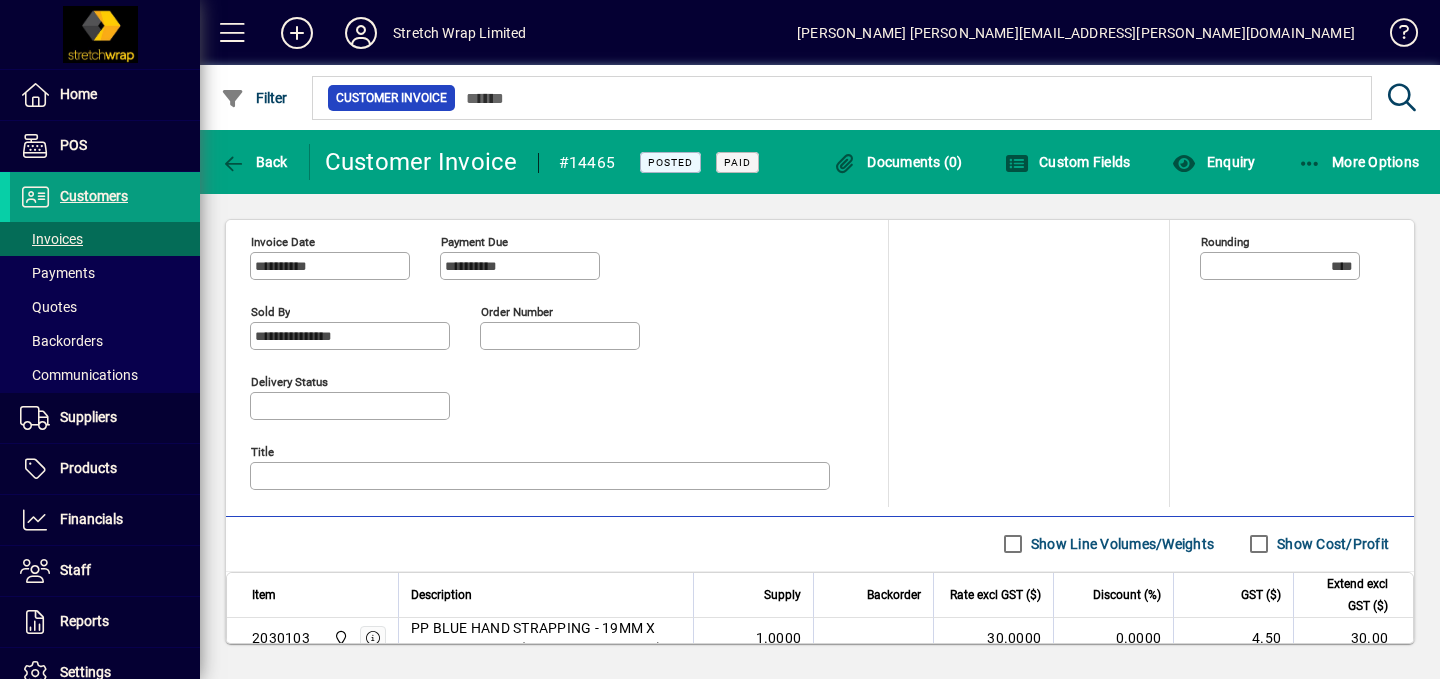 scroll, scrollTop: 848, scrollLeft: 0, axis: vertical 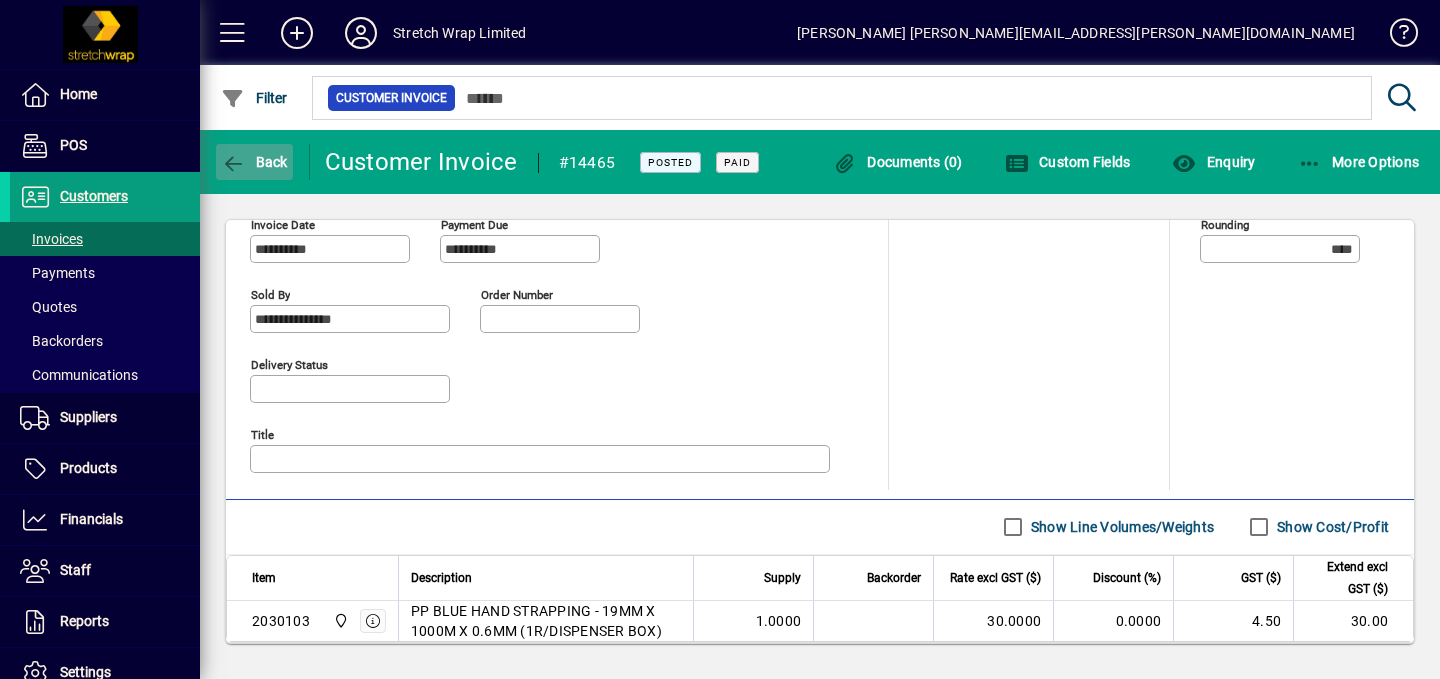 click on "Back" 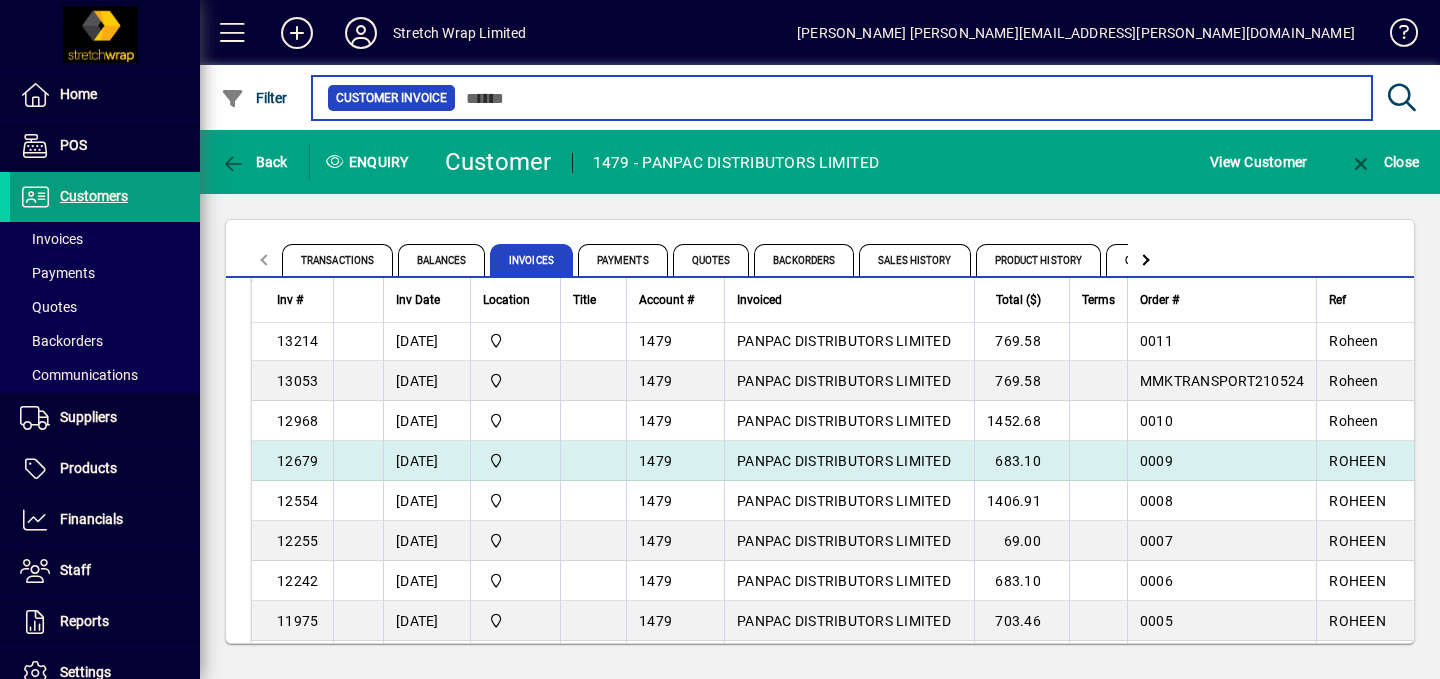scroll, scrollTop: 413, scrollLeft: 0, axis: vertical 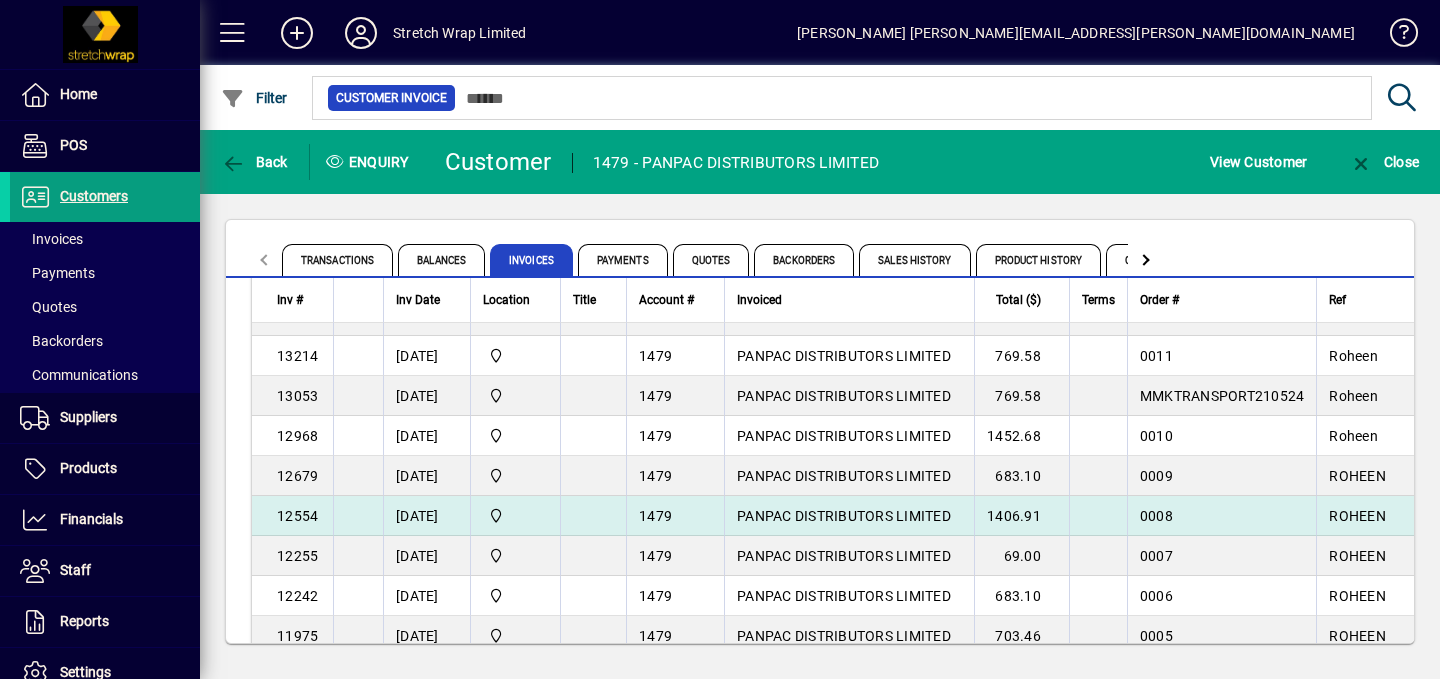click on "PANPAC DISTRIBUTORS LIMITED" at bounding box center [844, 516] 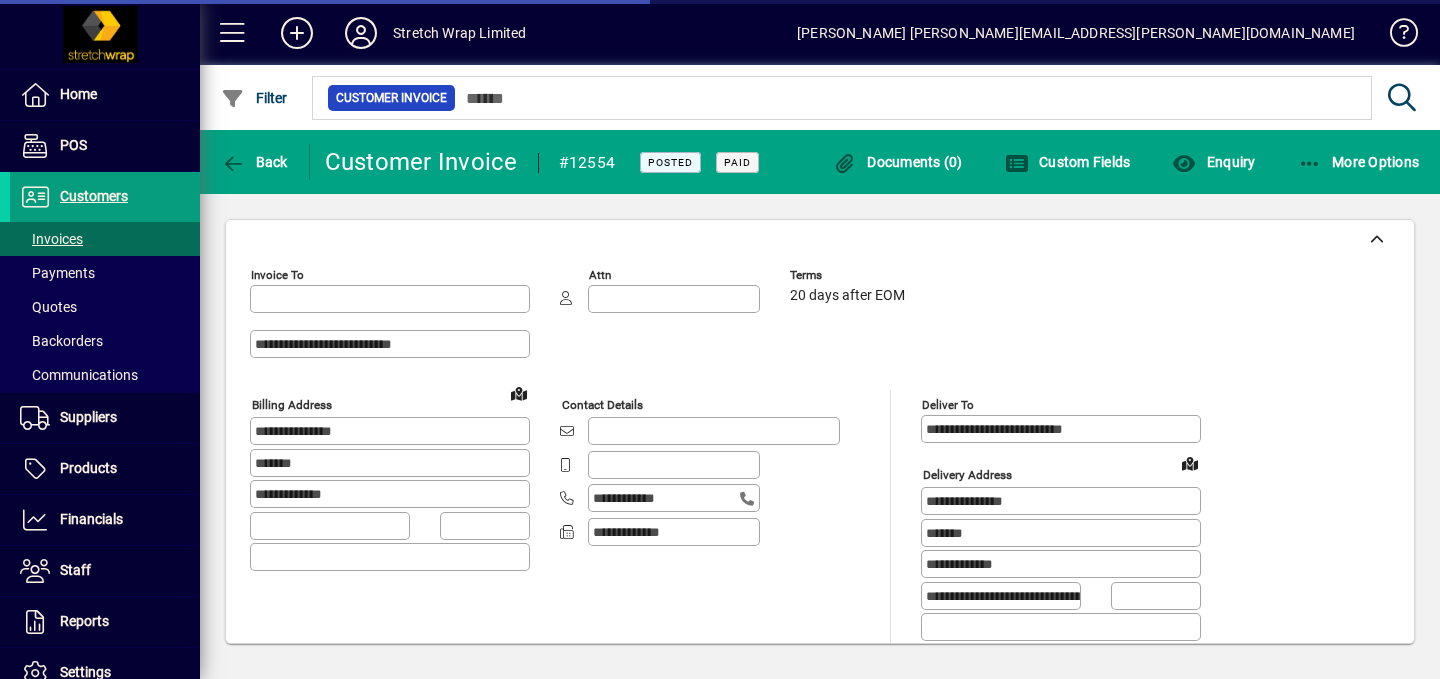 type on "**********" 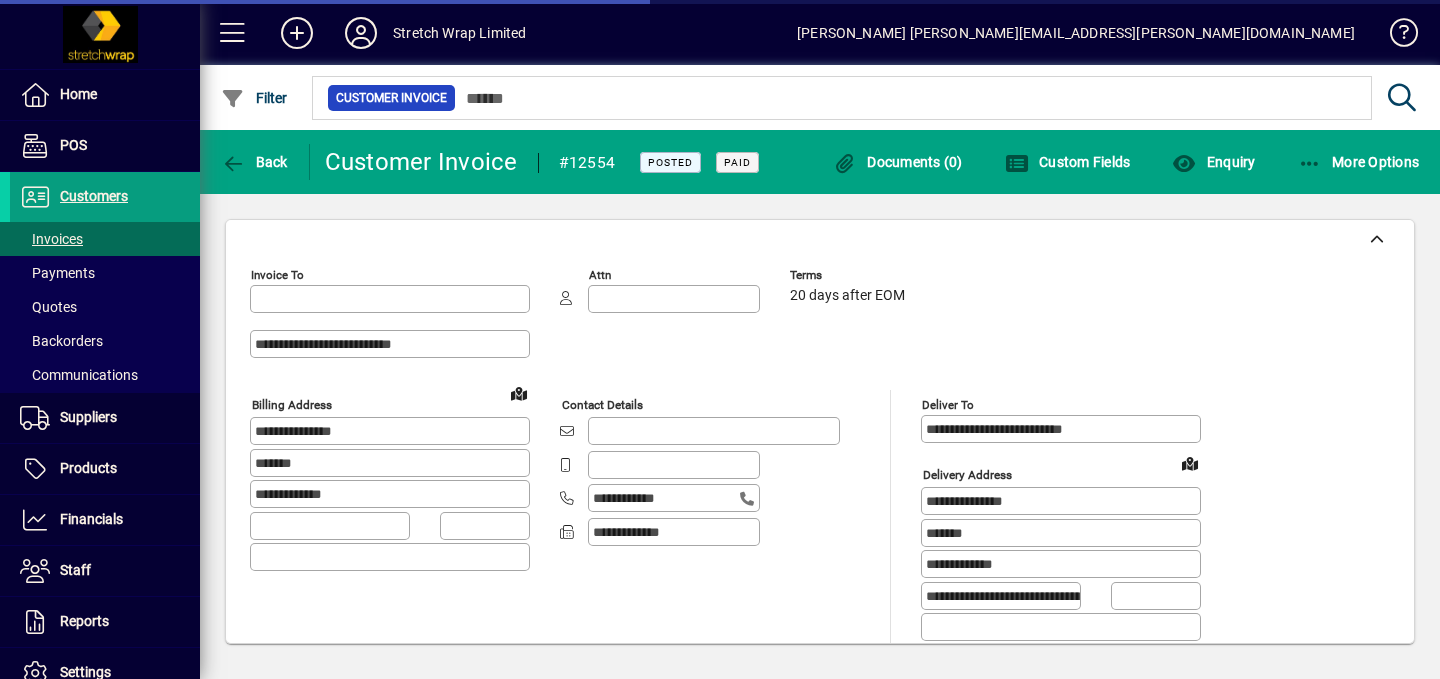 type on "**********" 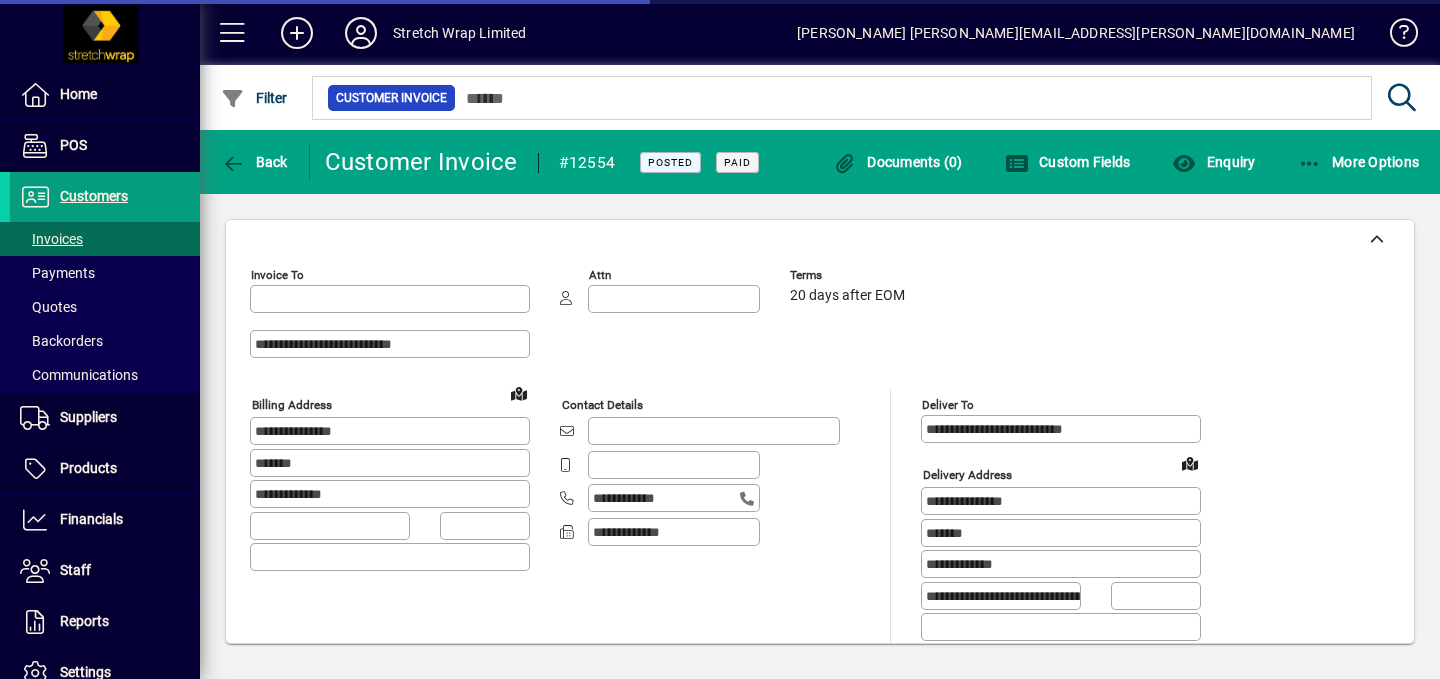 type on "*******" 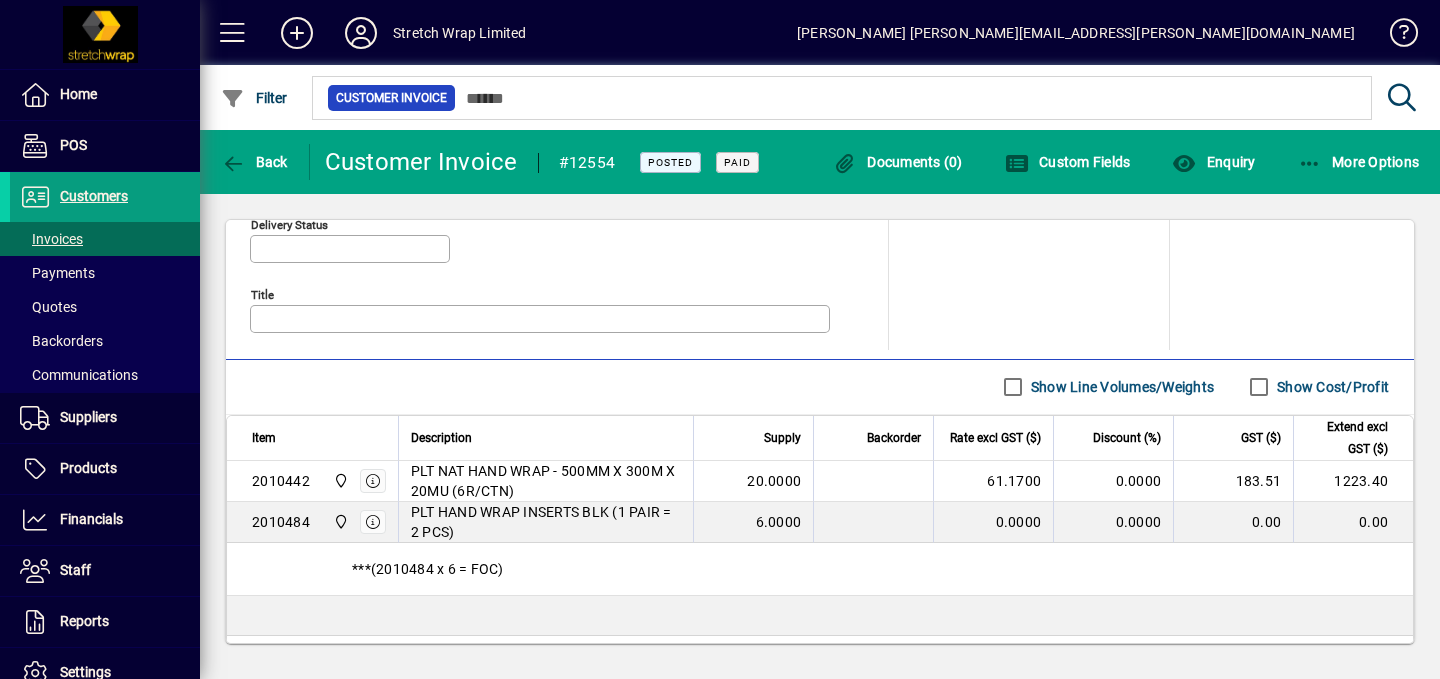 scroll, scrollTop: 985, scrollLeft: 0, axis: vertical 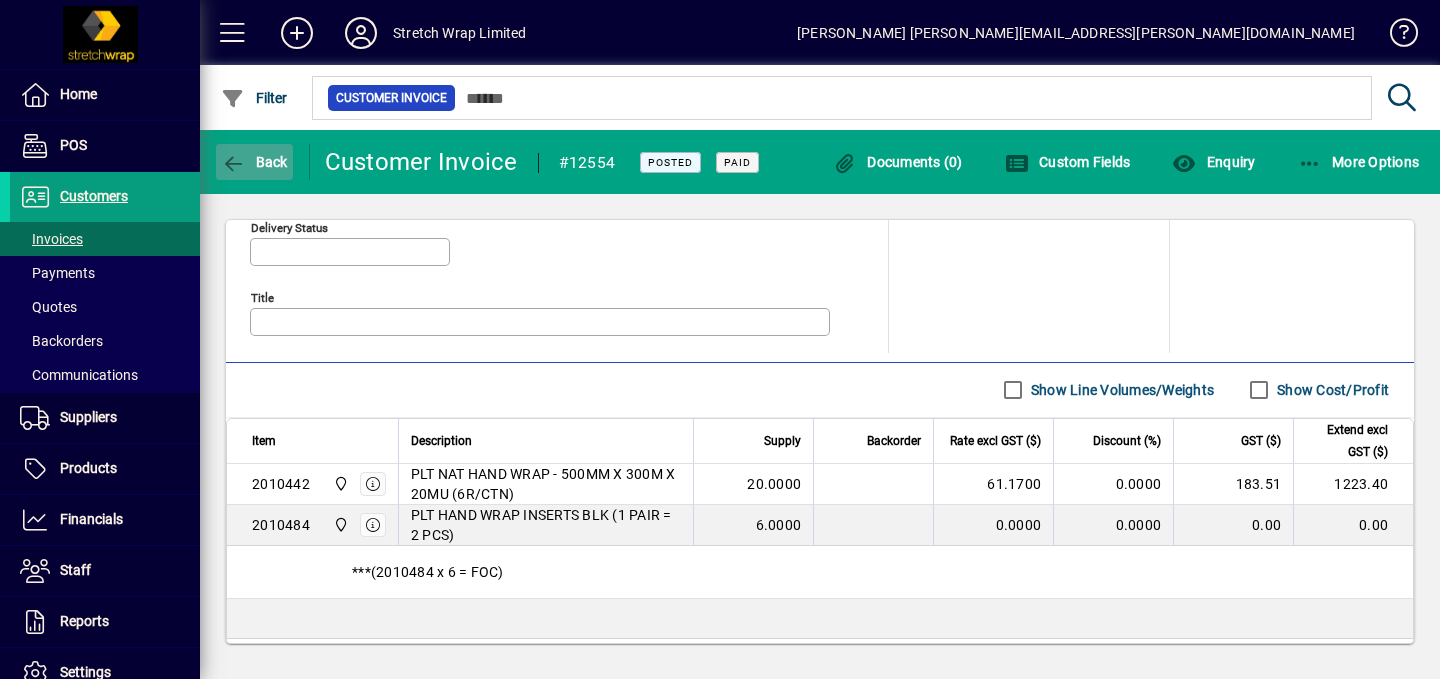 click 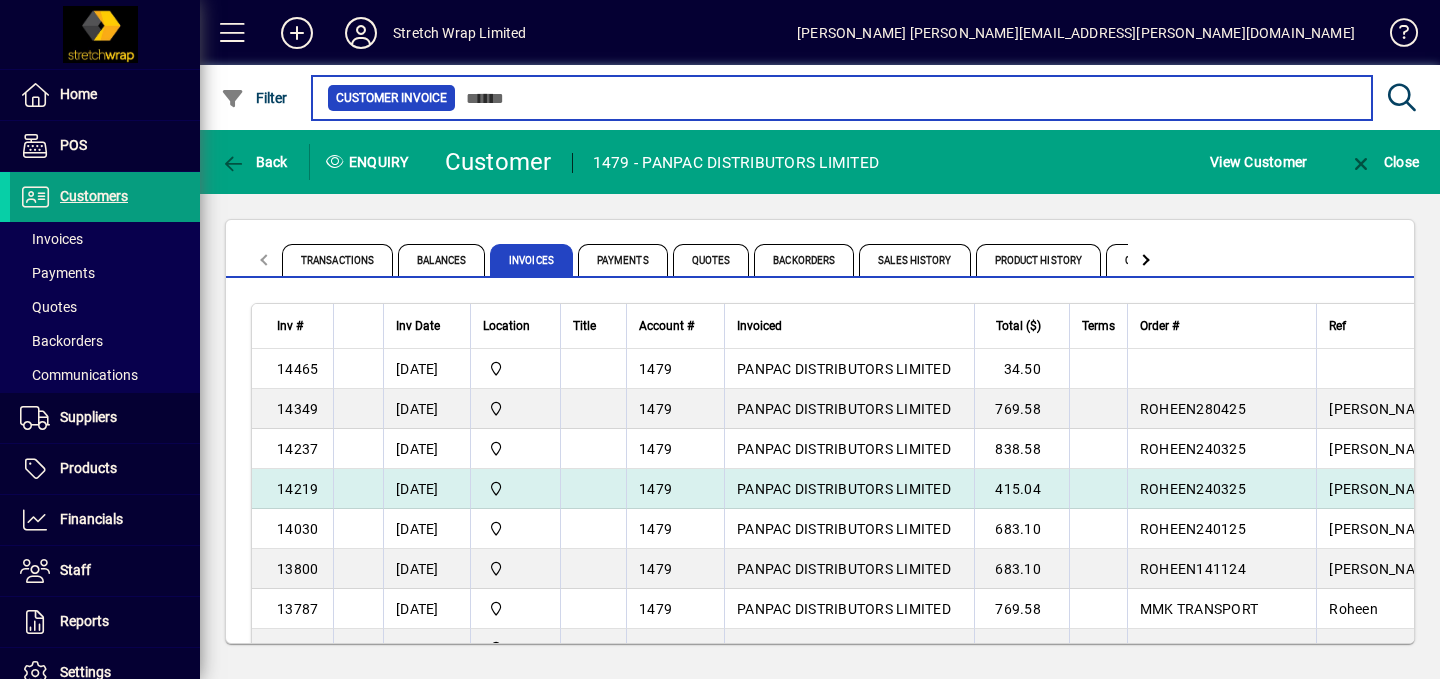 scroll, scrollTop: 12, scrollLeft: 0, axis: vertical 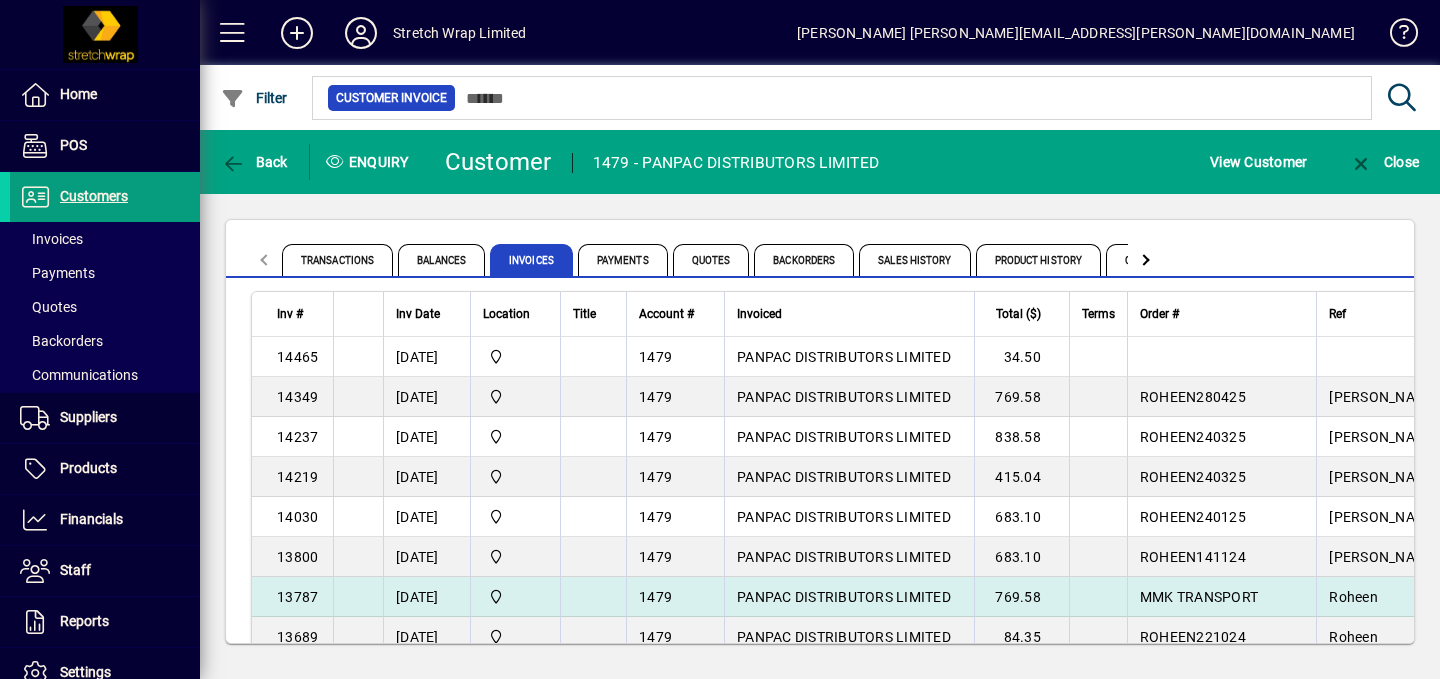 click on "PANPAC DISTRIBUTORS LIMITED" at bounding box center (844, 597) 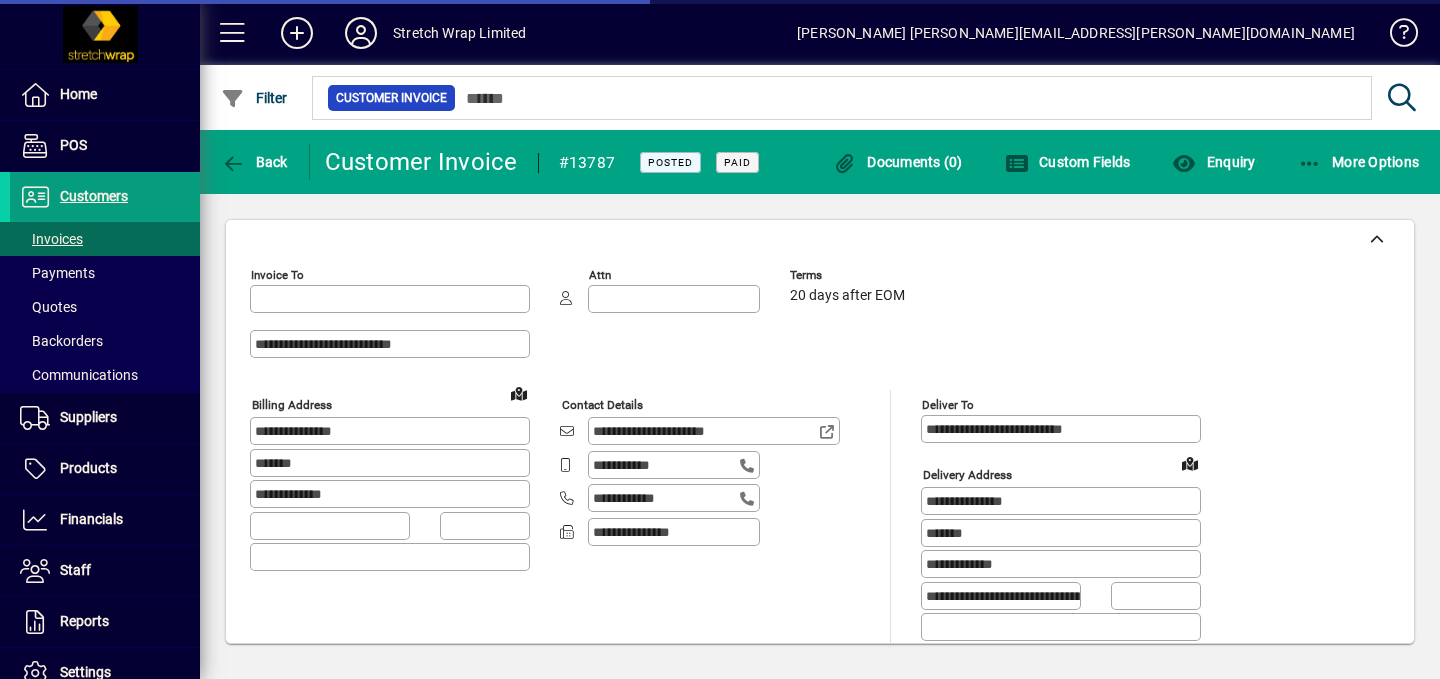 type on "**********" 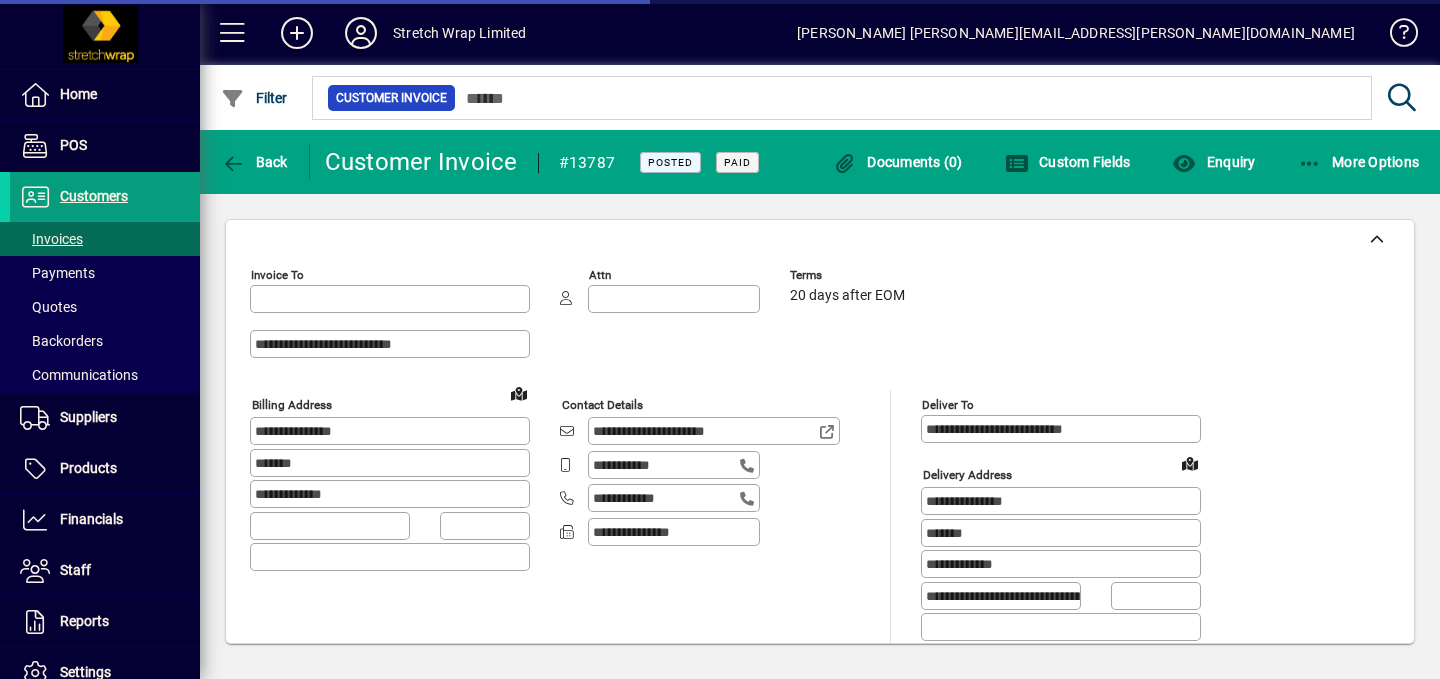 type on "**********" 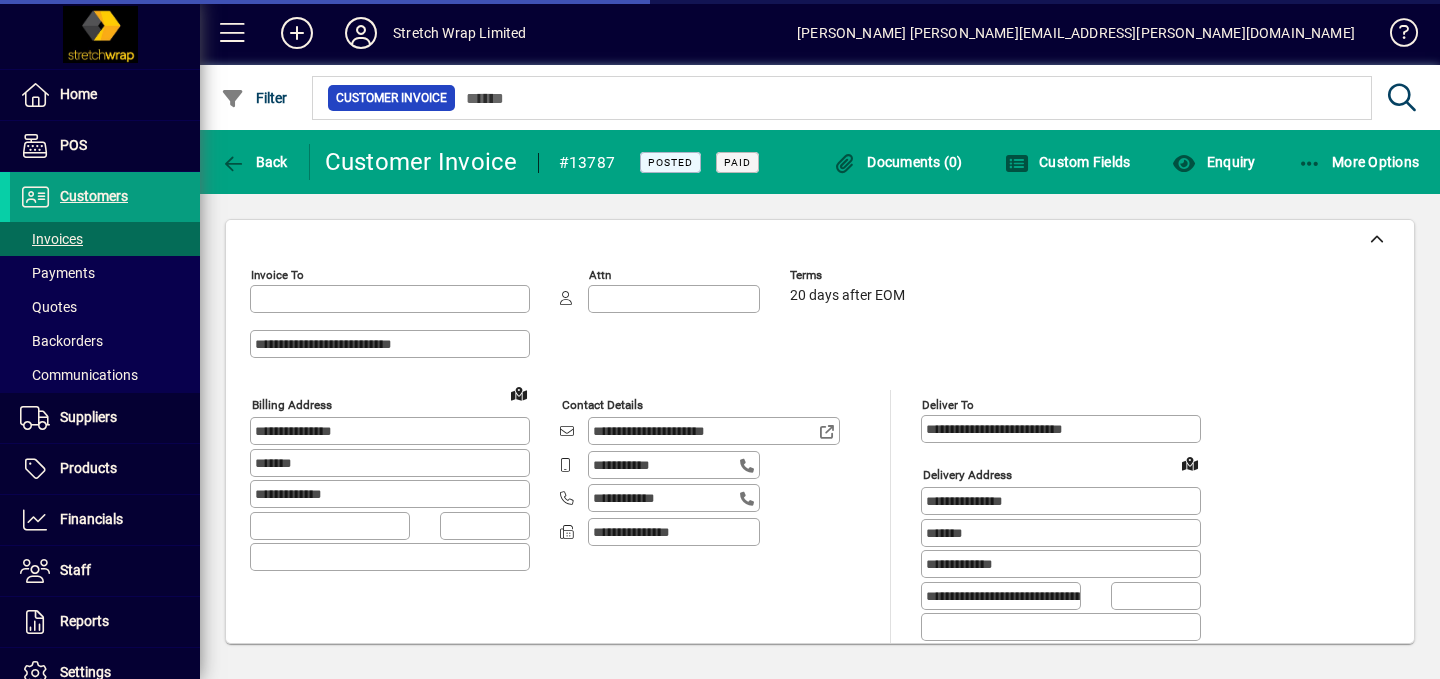 type on "**********" 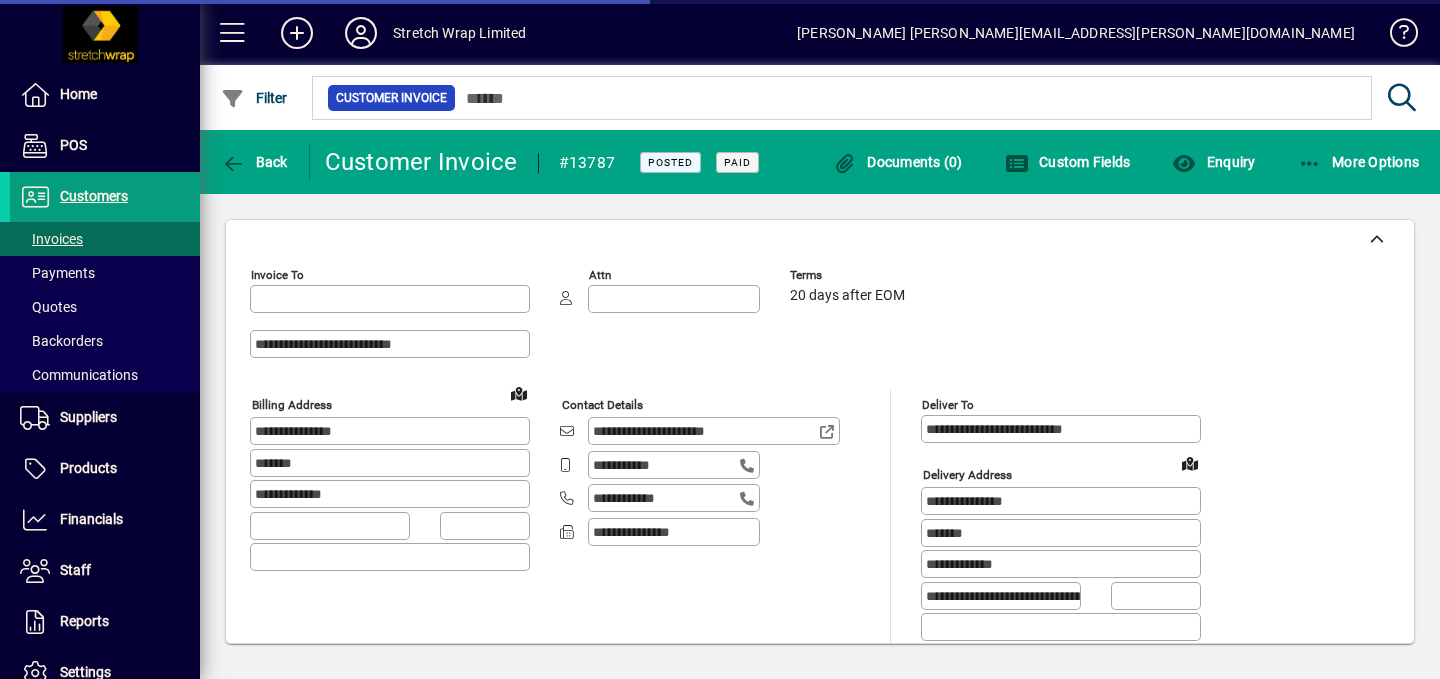 type on "**********" 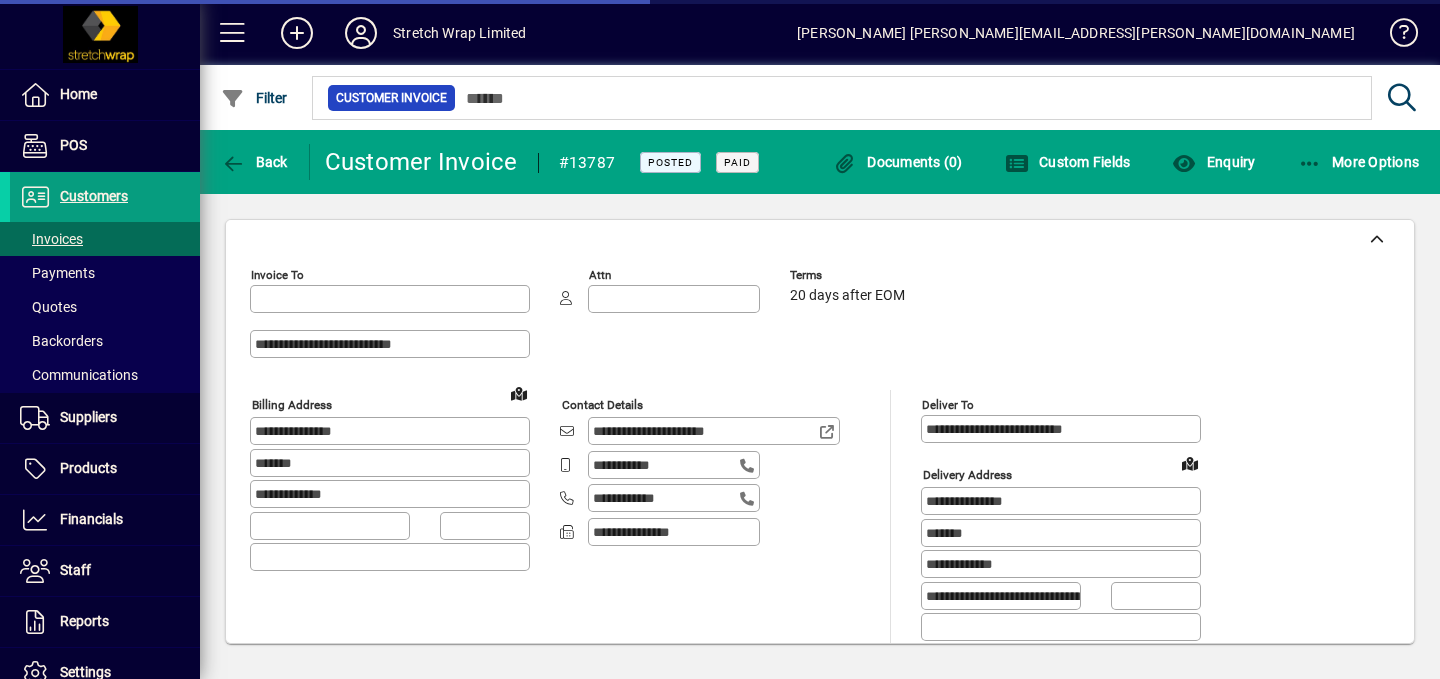 type on "**********" 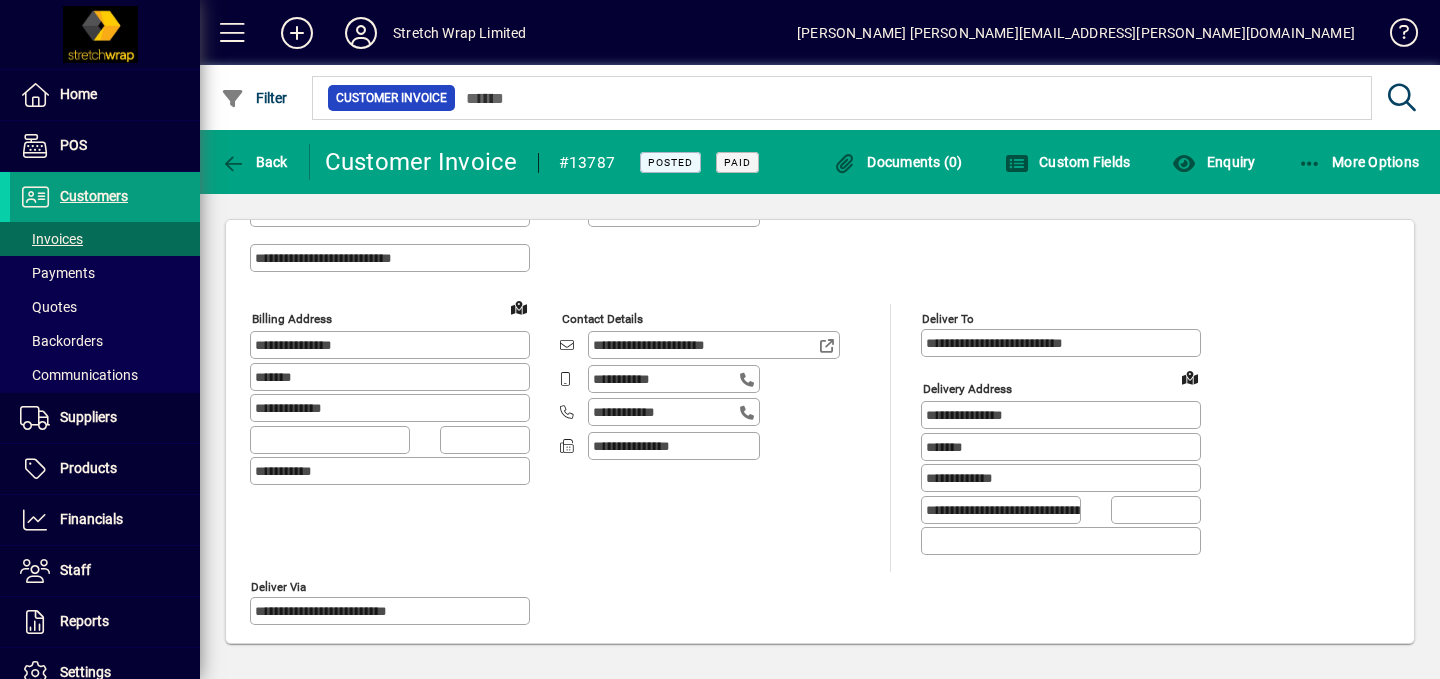 scroll, scrollTop: 0, scrollLeft: 0, axis: both 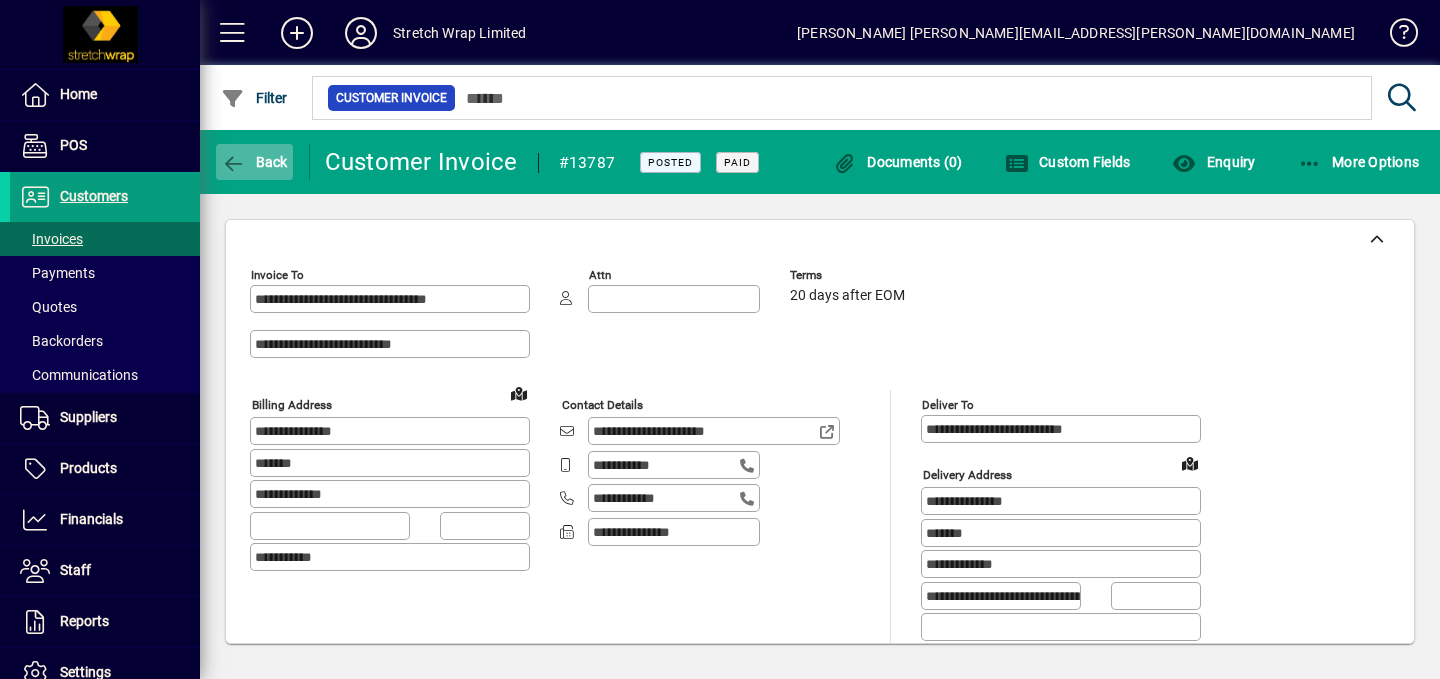 click on "Back" 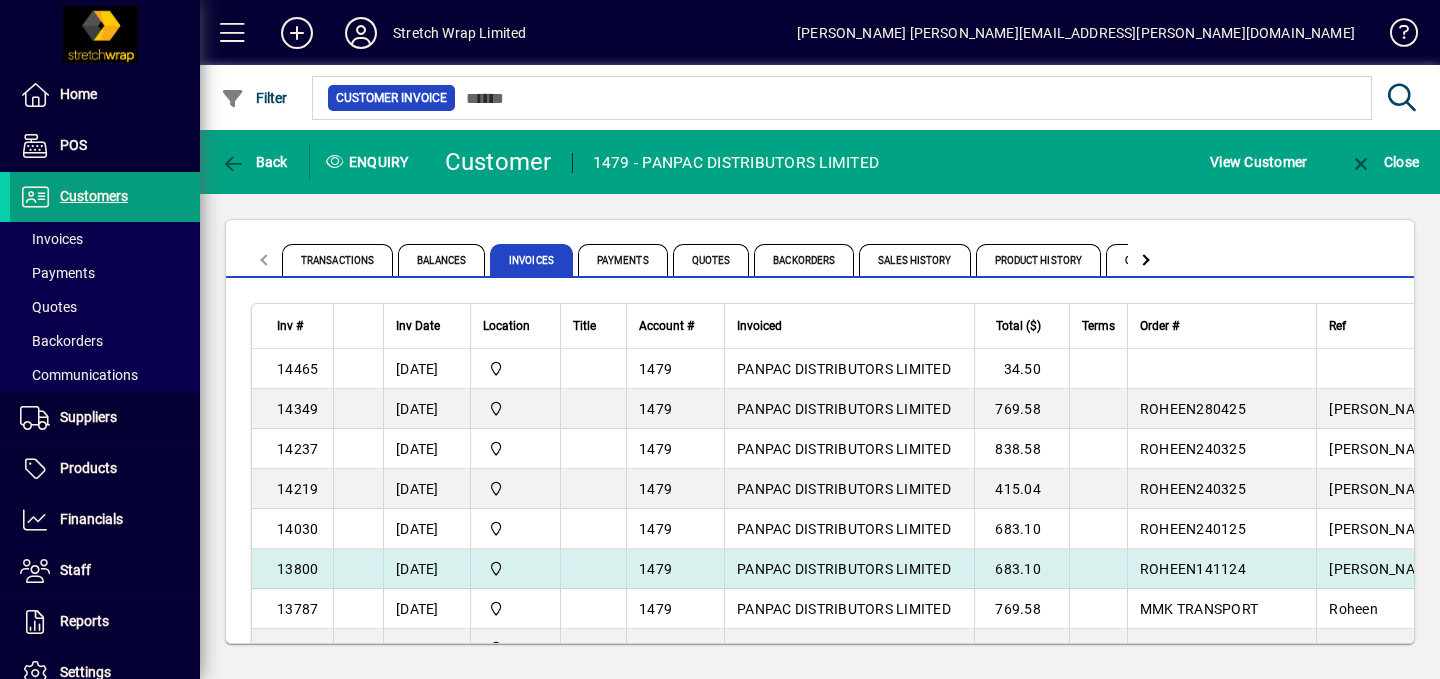 click on "PANPAC DISTRIBUTORS LIMITED" at bounding box center [844, 569] 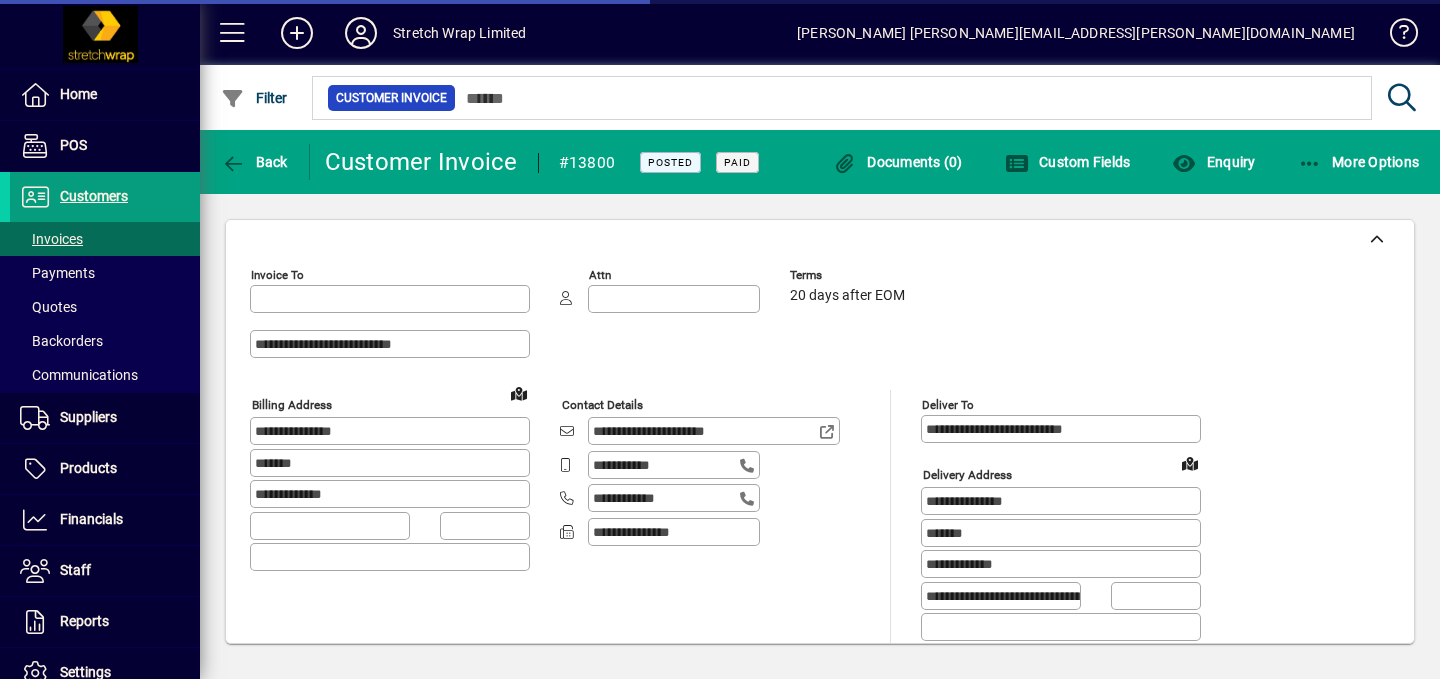 type on "**********" 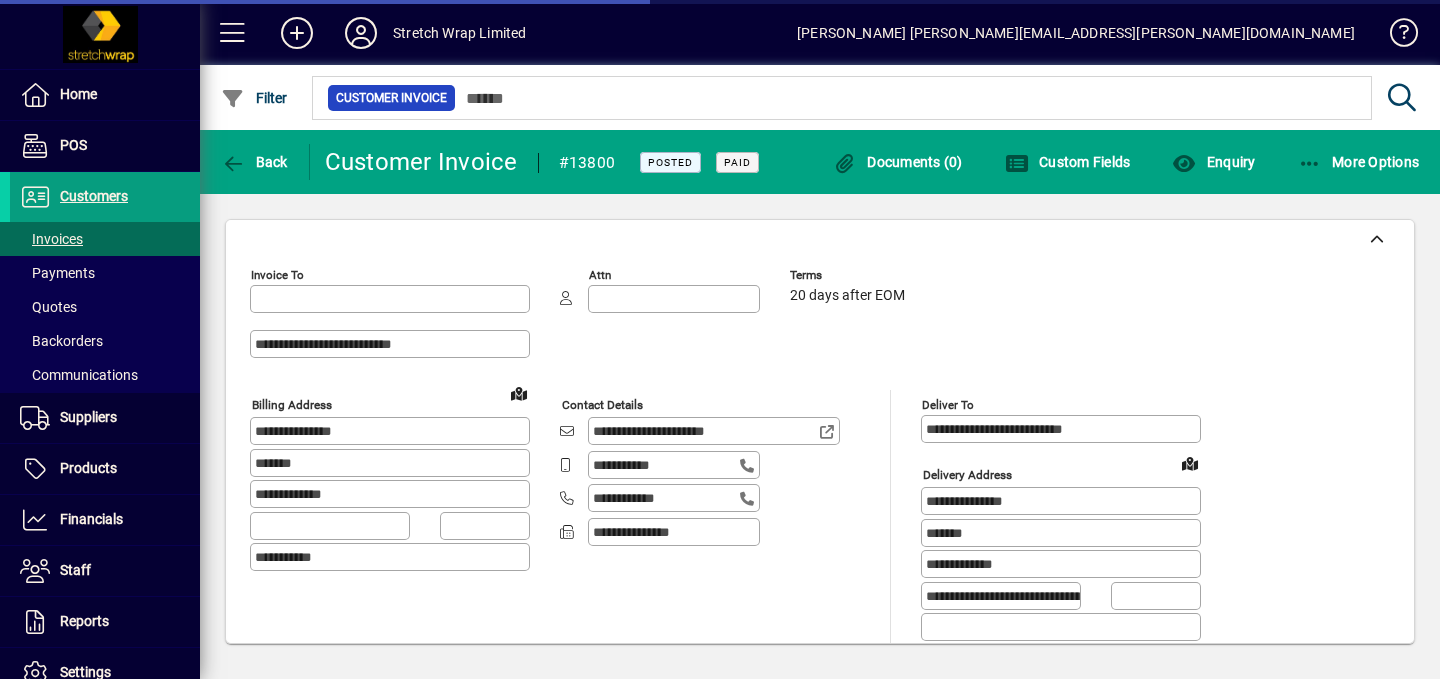 type on "**********" 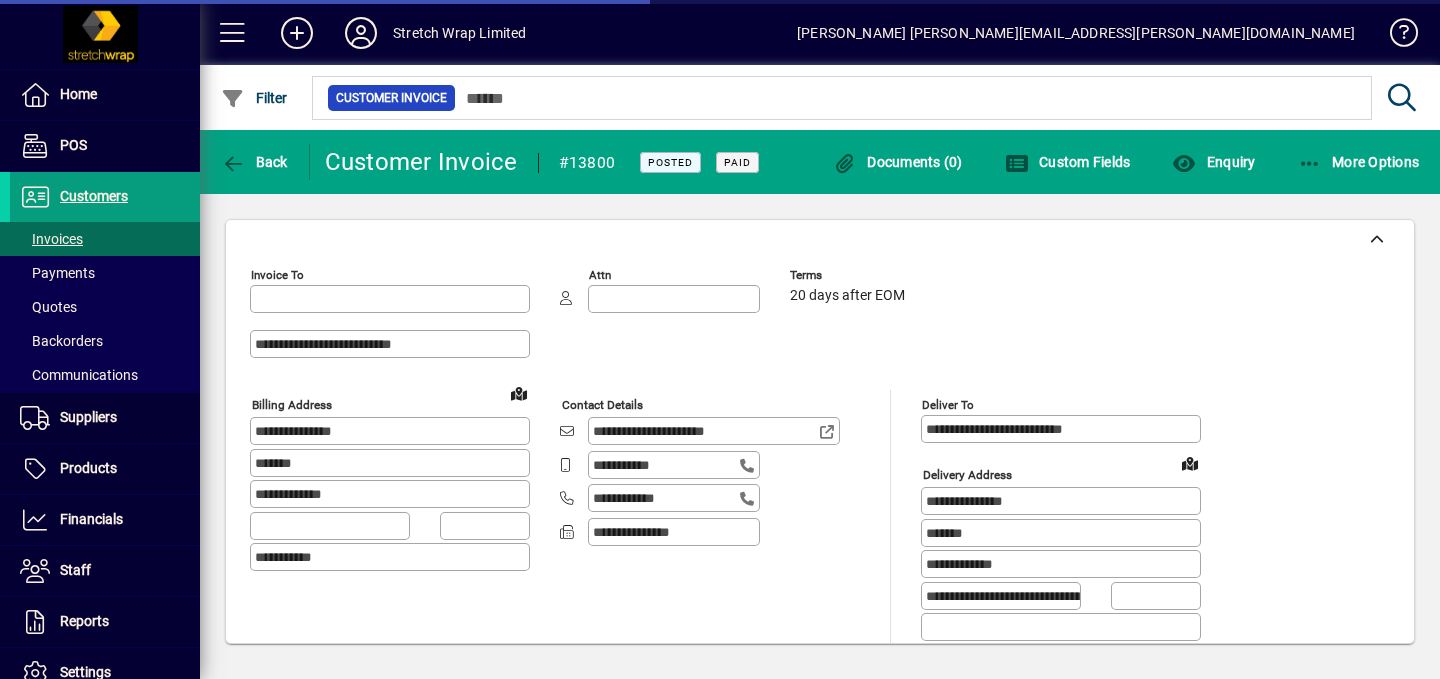 type on "**********" 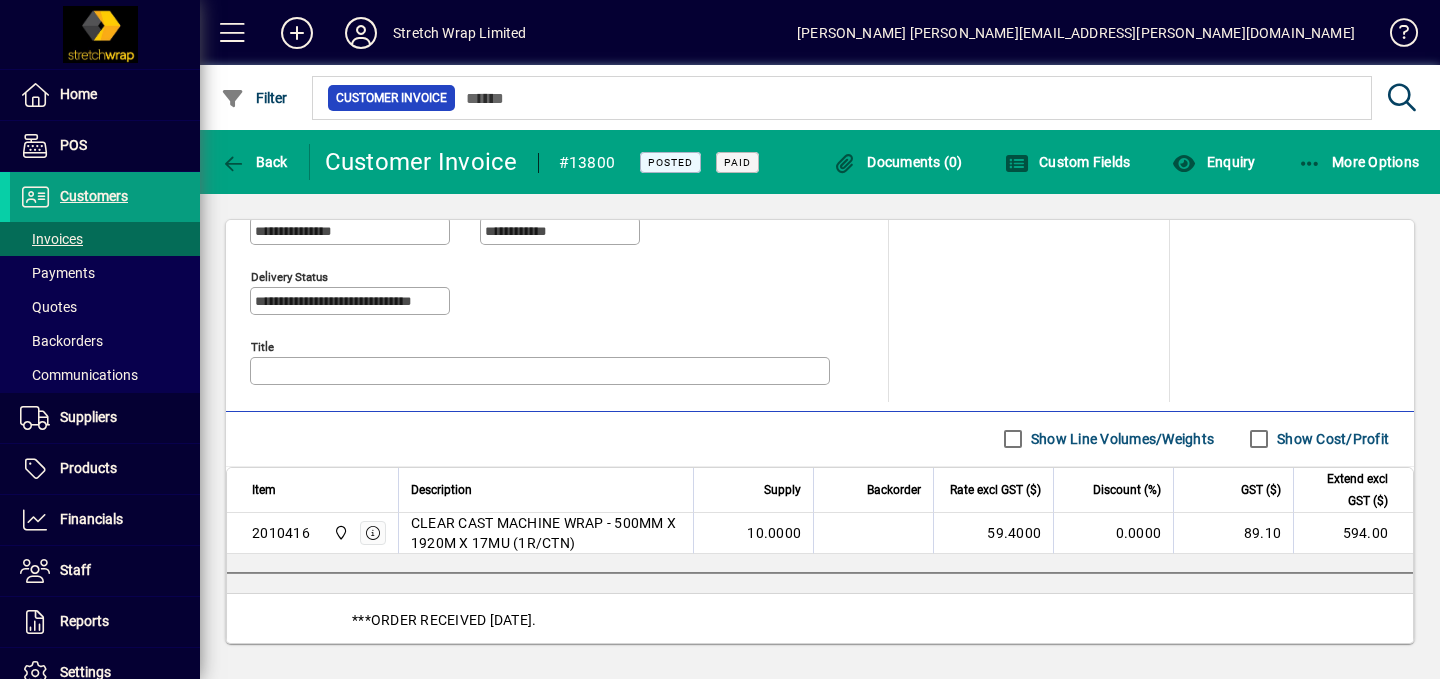 scroll, scrollTop: 938, scrollLeft: 0, axis: vertical 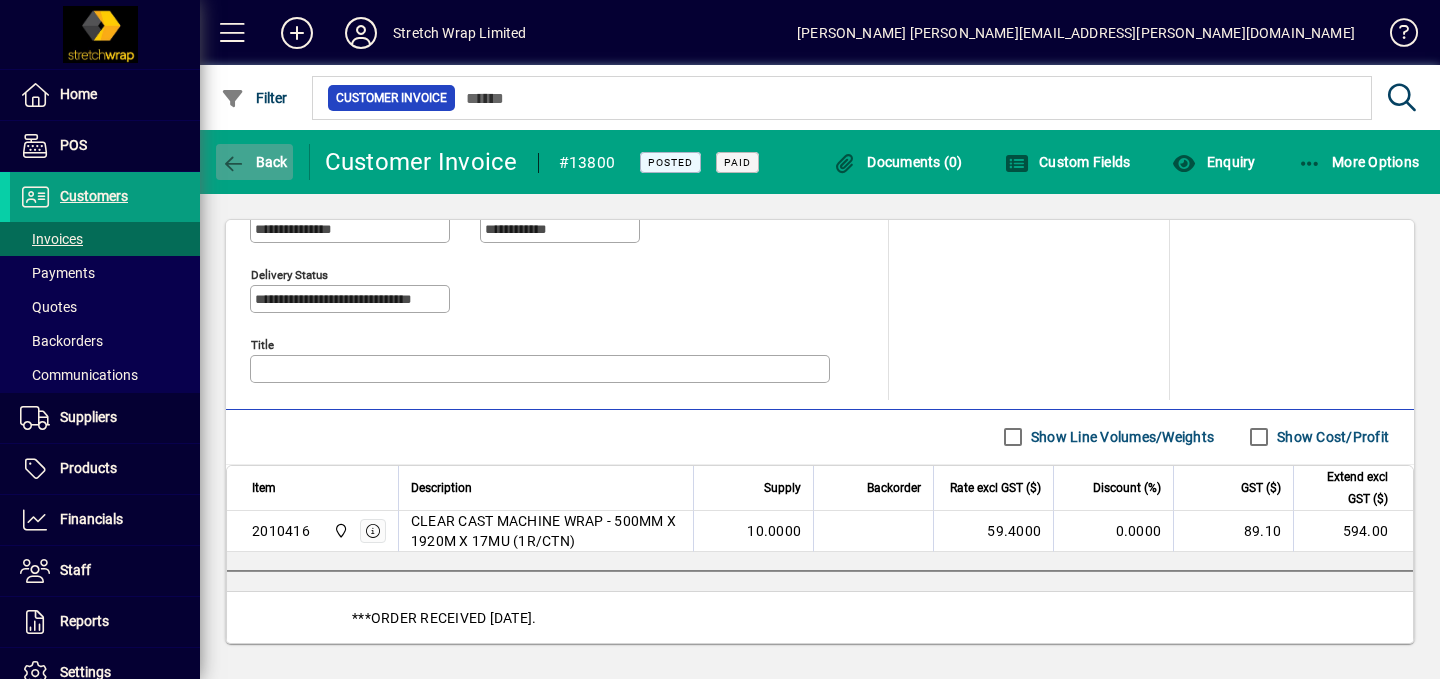 click on "Back" 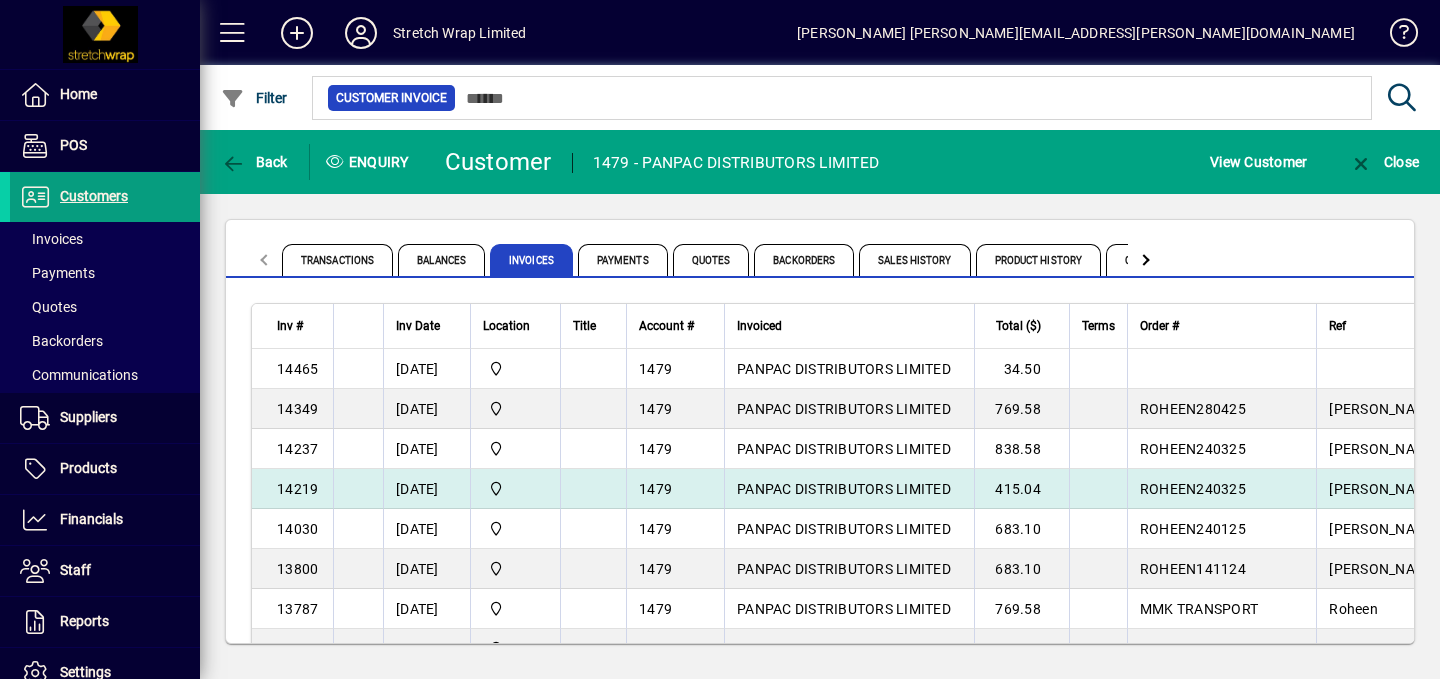 click on "PANPAC DISTRIBUTORS LIMITED" at bounding box center [844, 489] 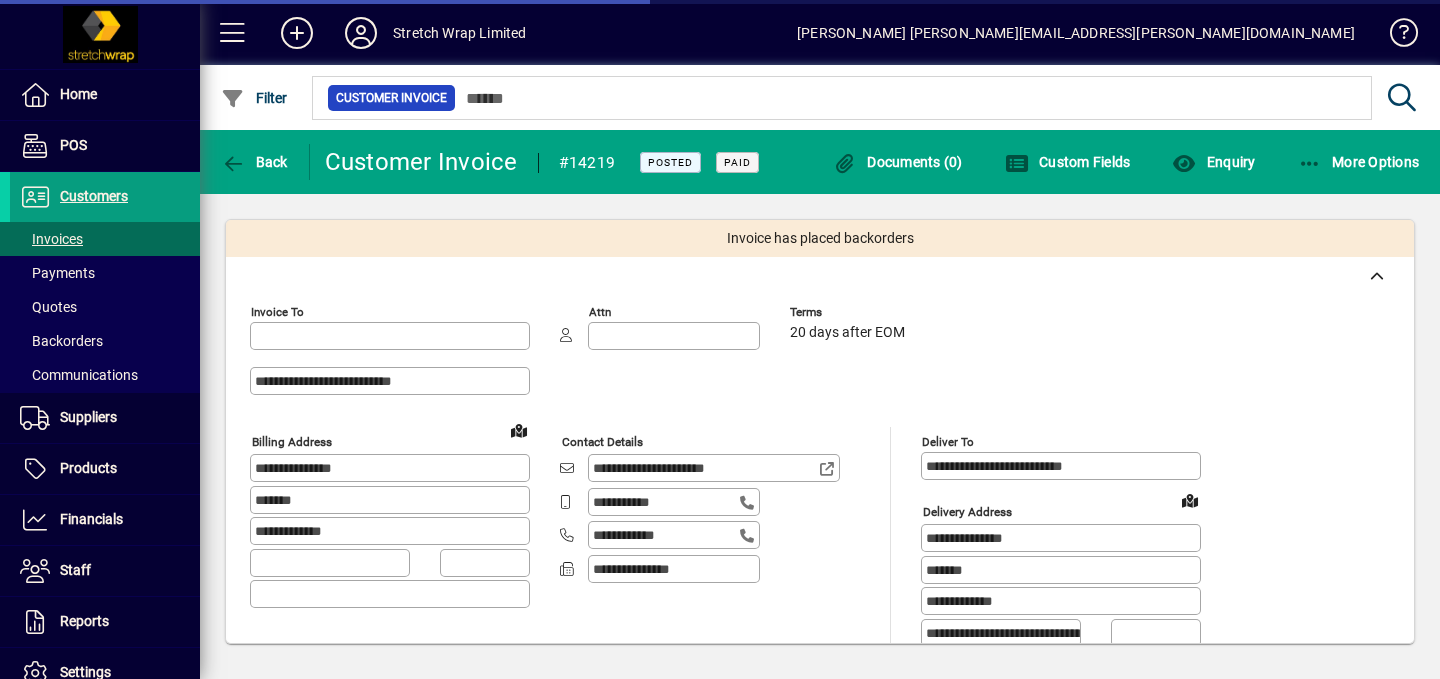 type on "**********" 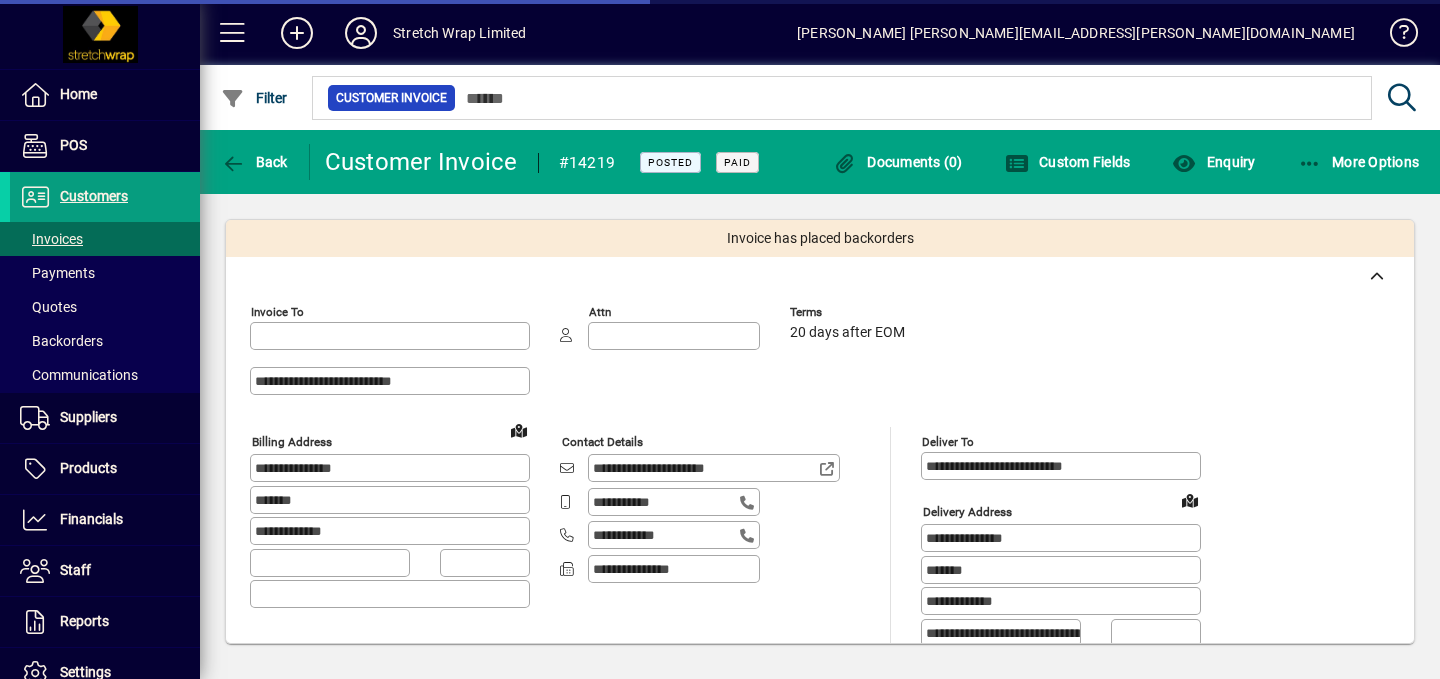 type on "**********" 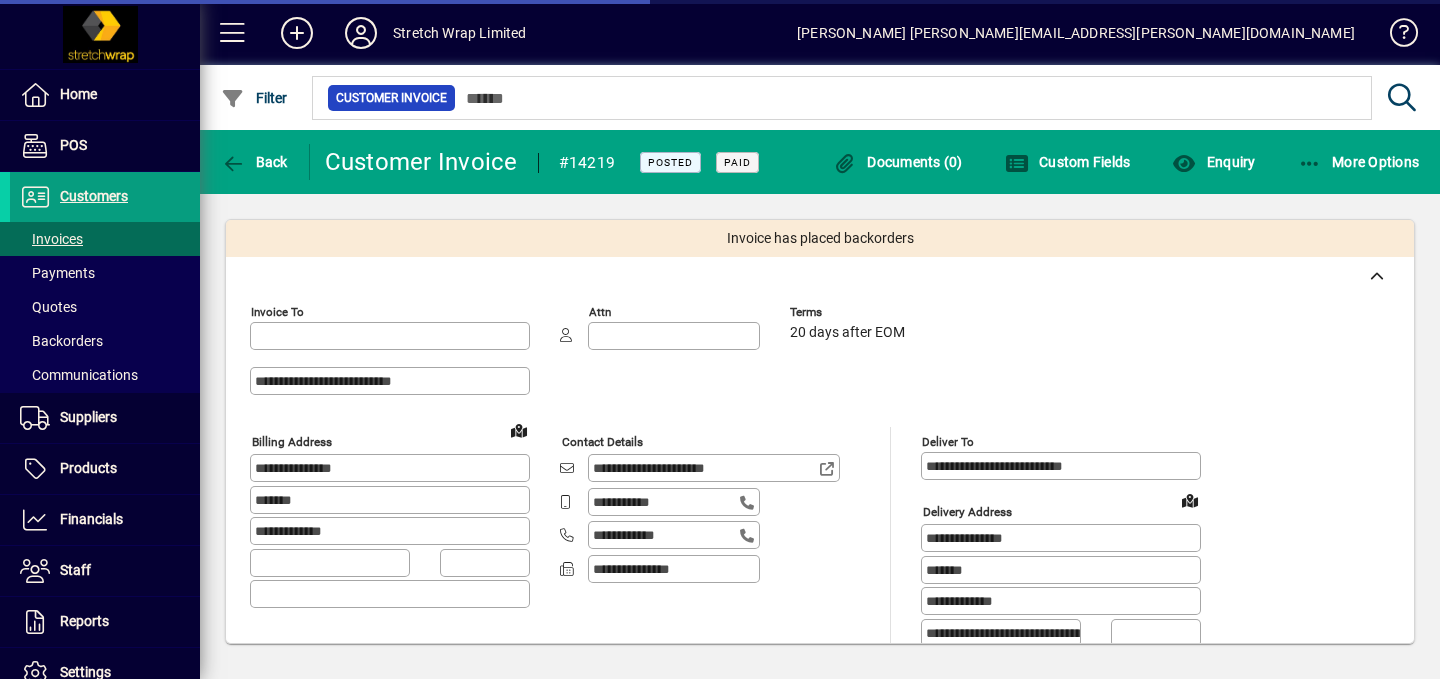 type on "**********" 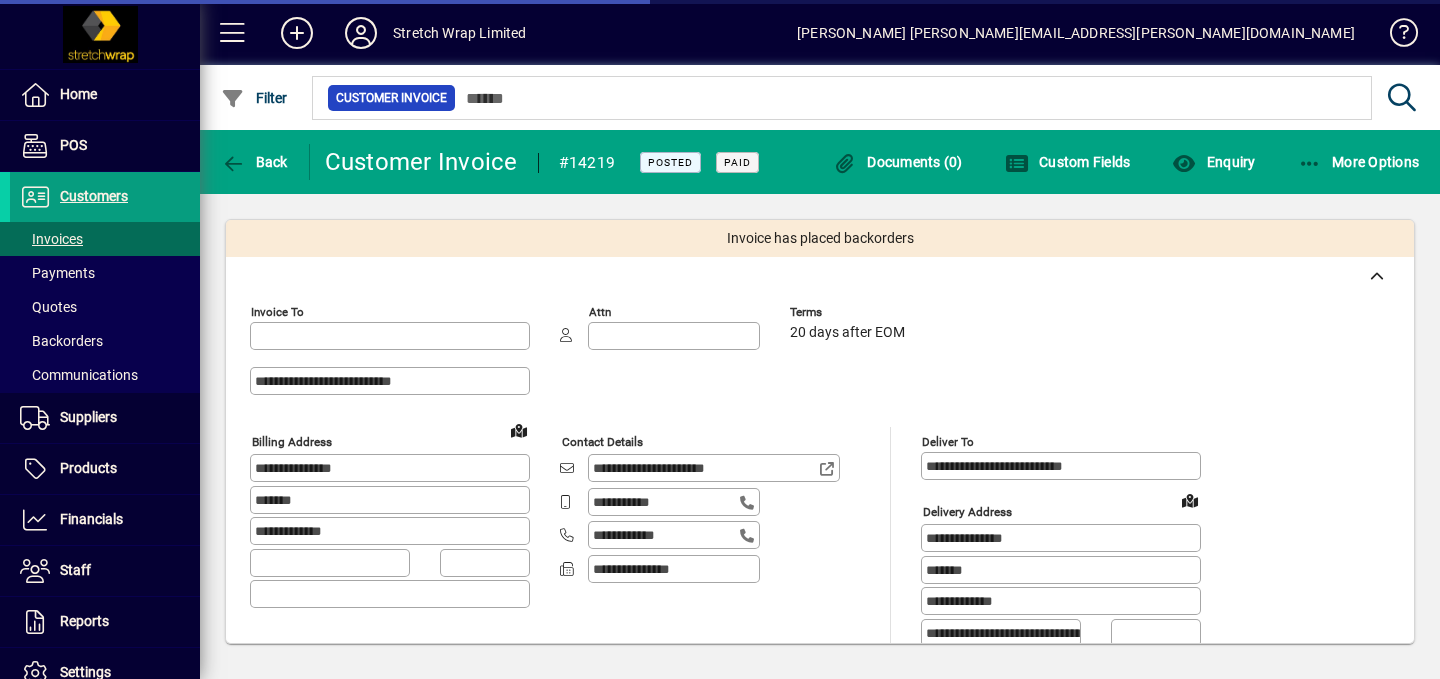 type on "*******" 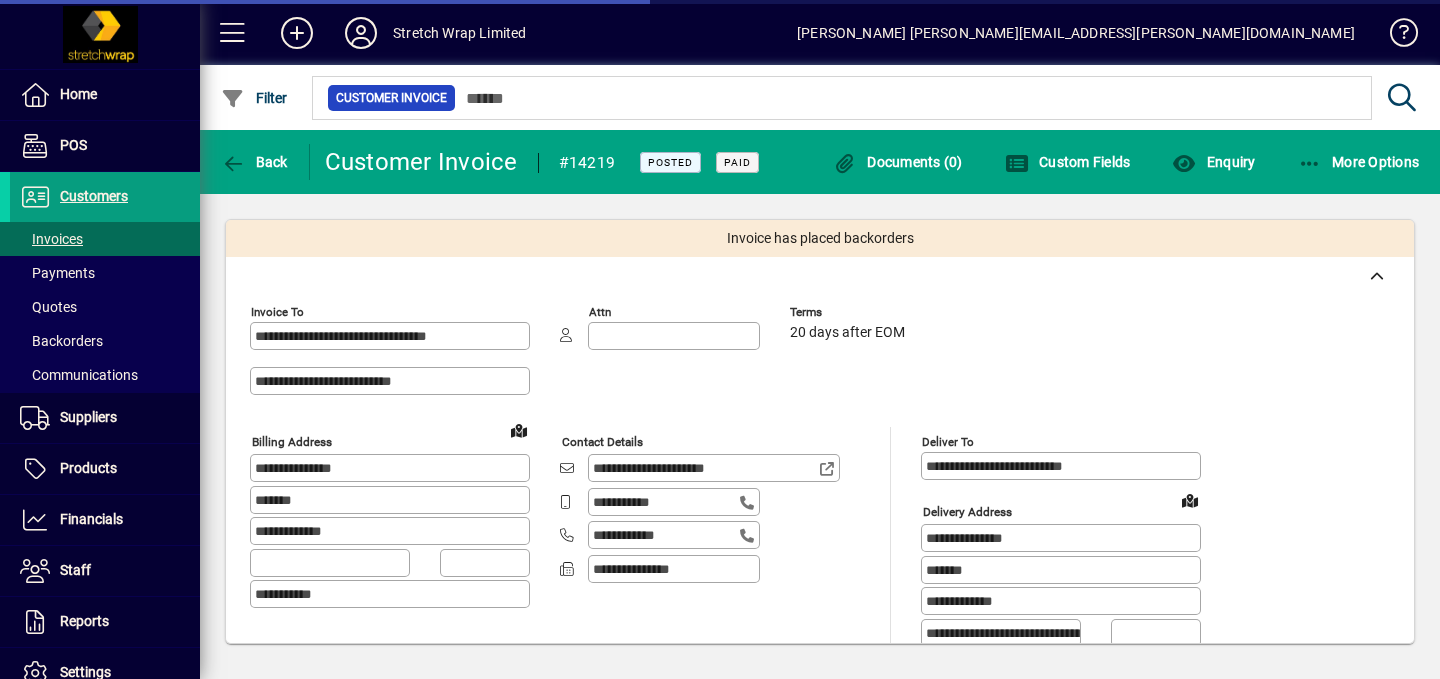 type on "**********" 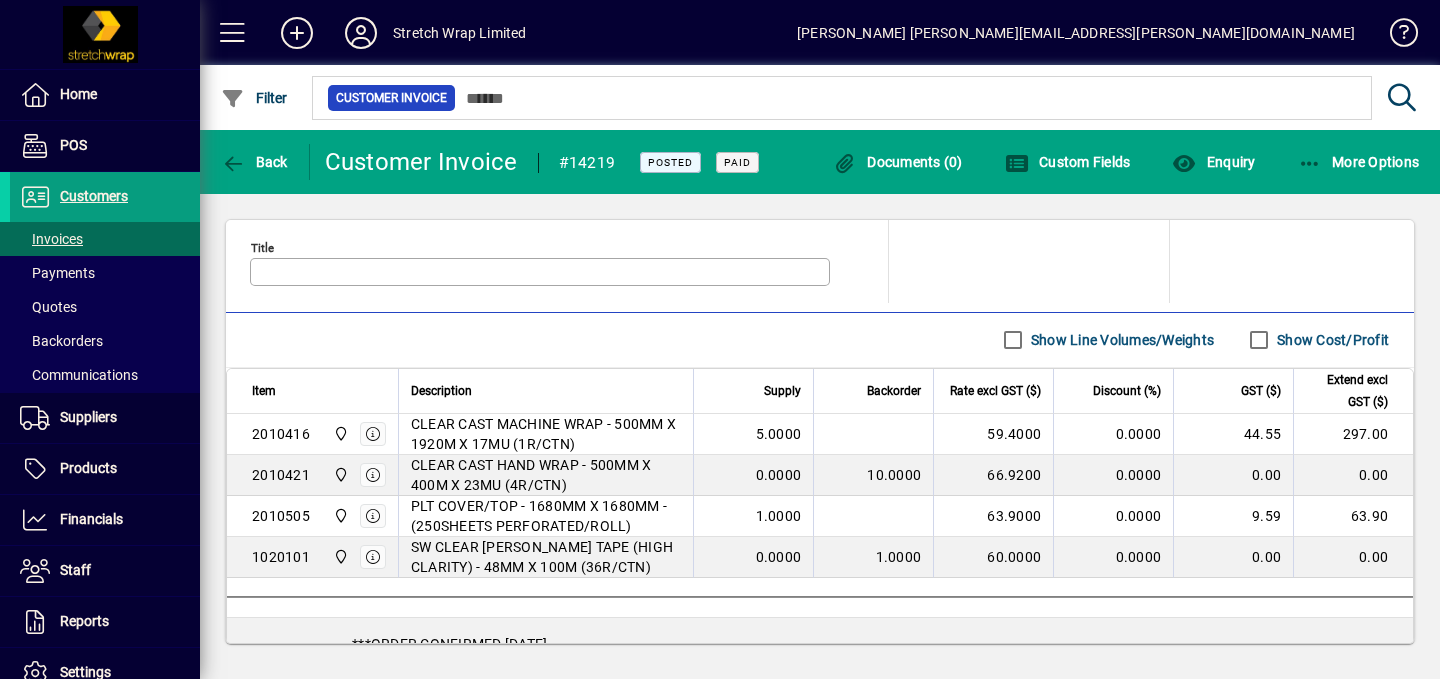 scroll, scrollTop: 1074, scrollLeft: 0, axis: vertical 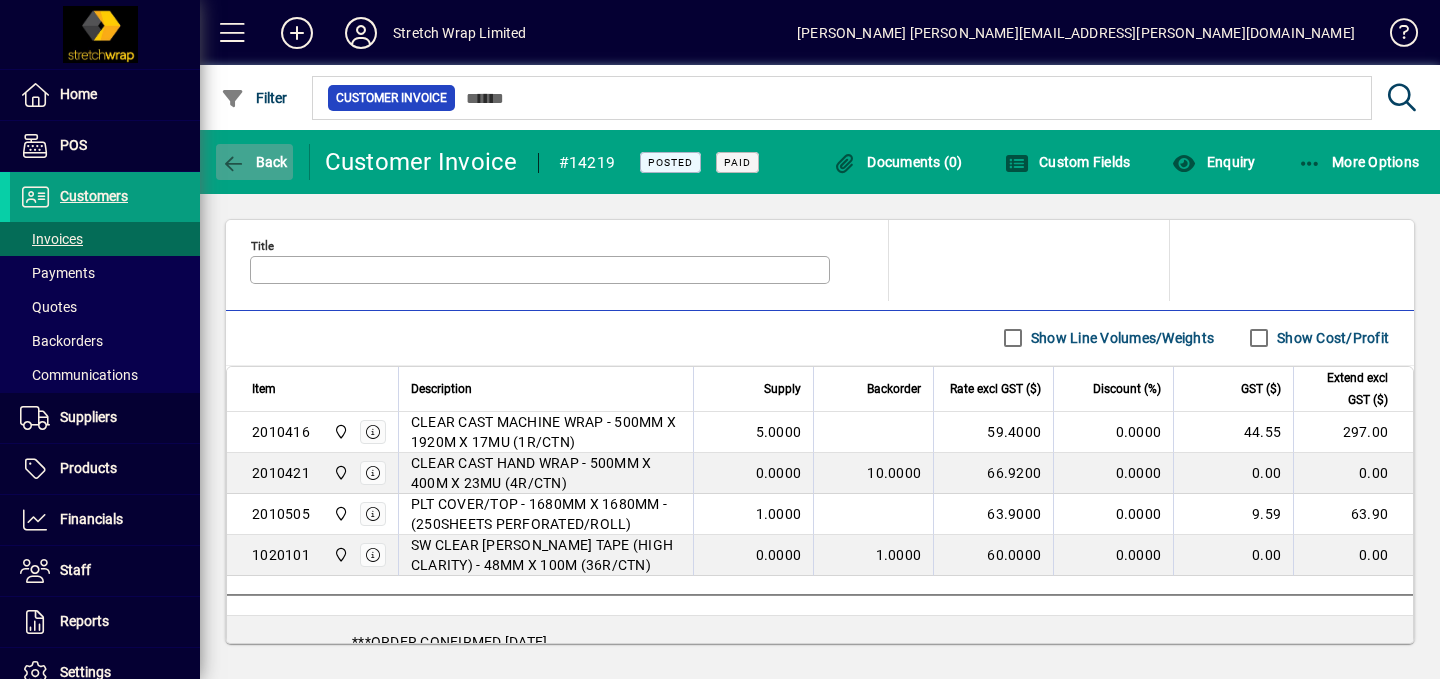 click on "Back" 